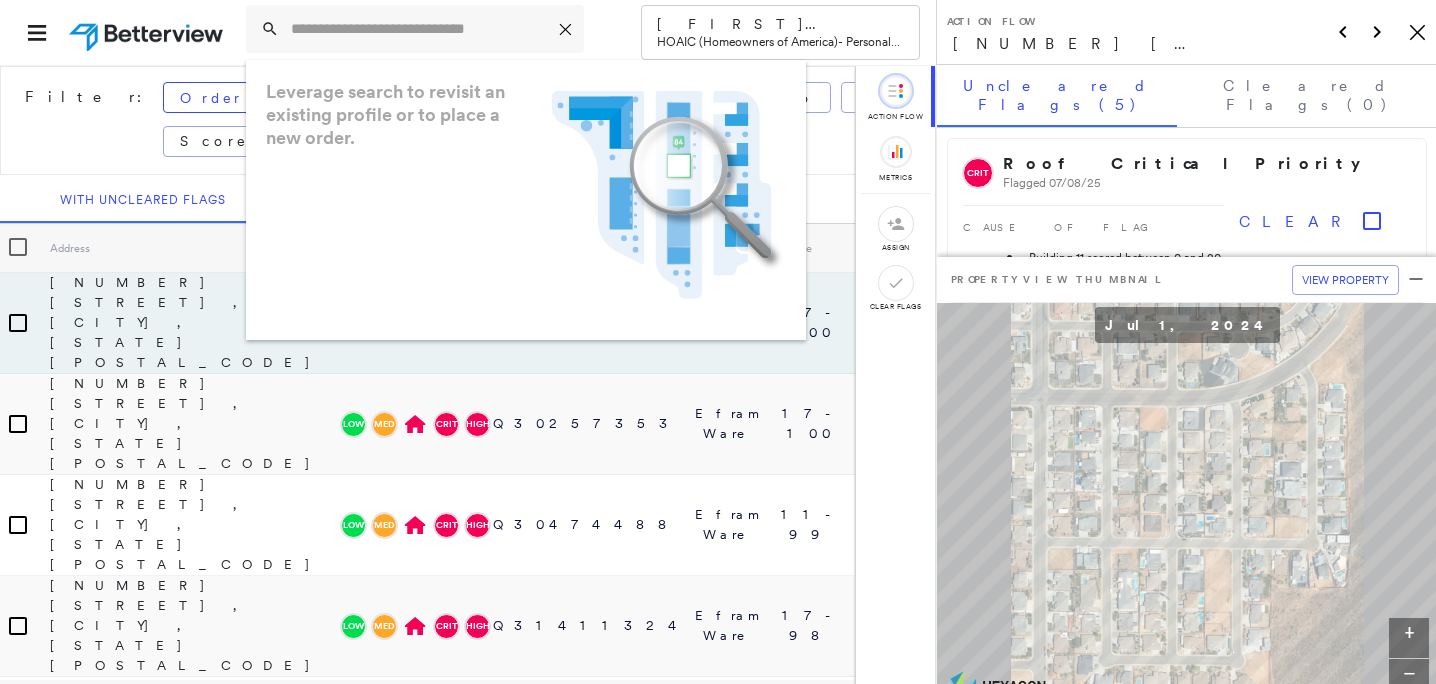 scroll, scrollTop: 0, scrollLeft: 0, axis: both 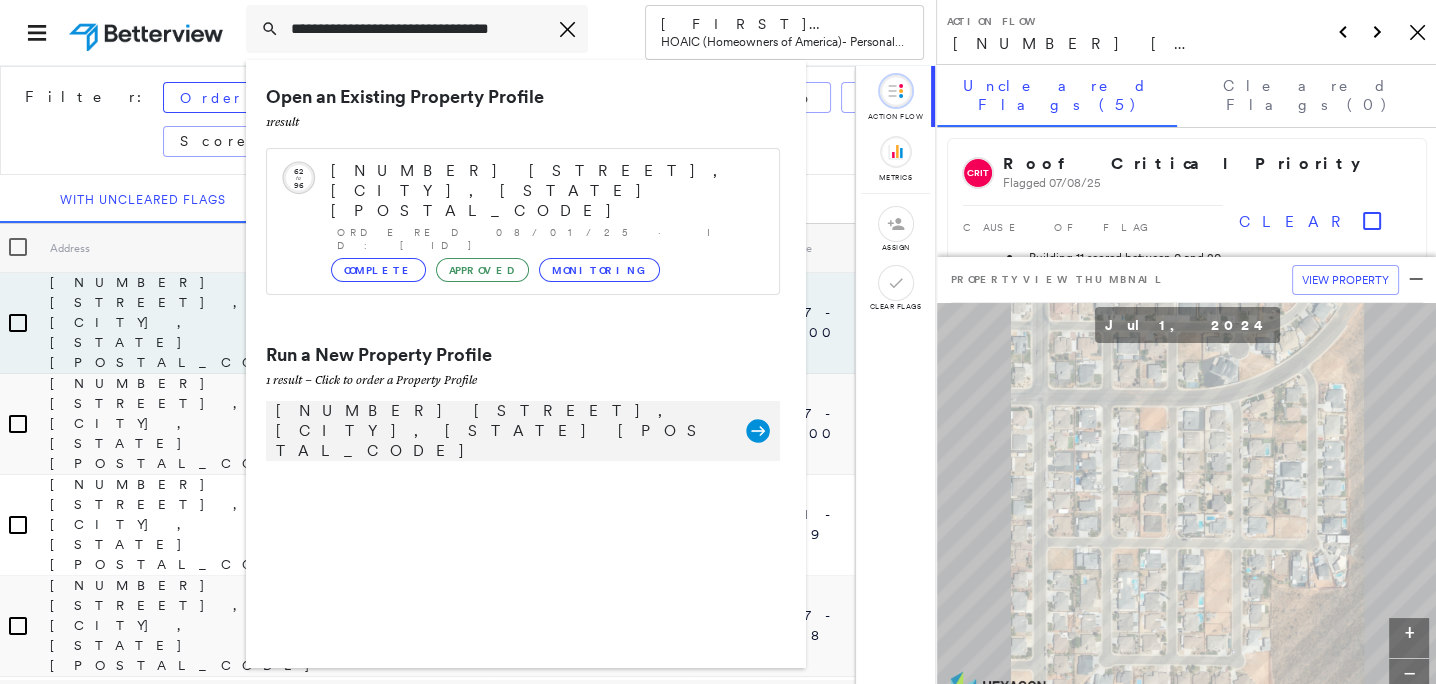 type on "**********" 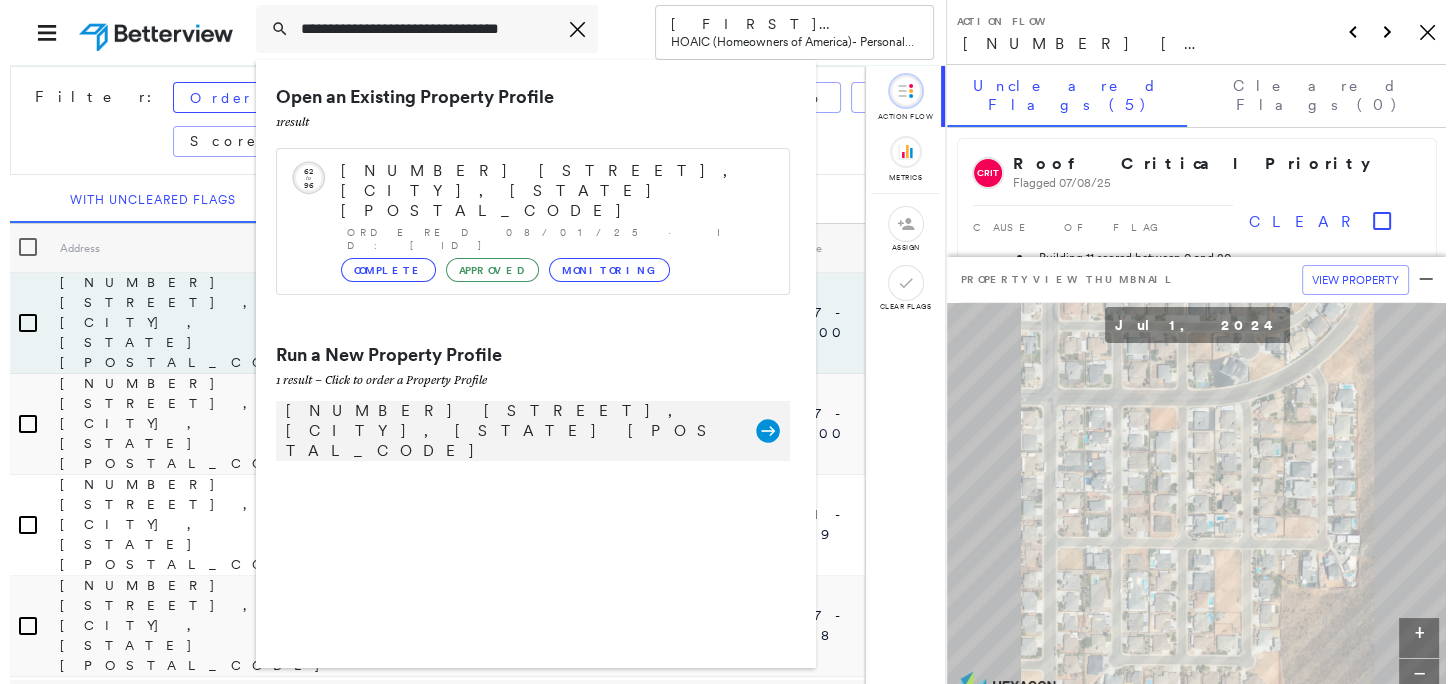 scroll, scrollTop: 0, scrollLeft: 0, axis: both 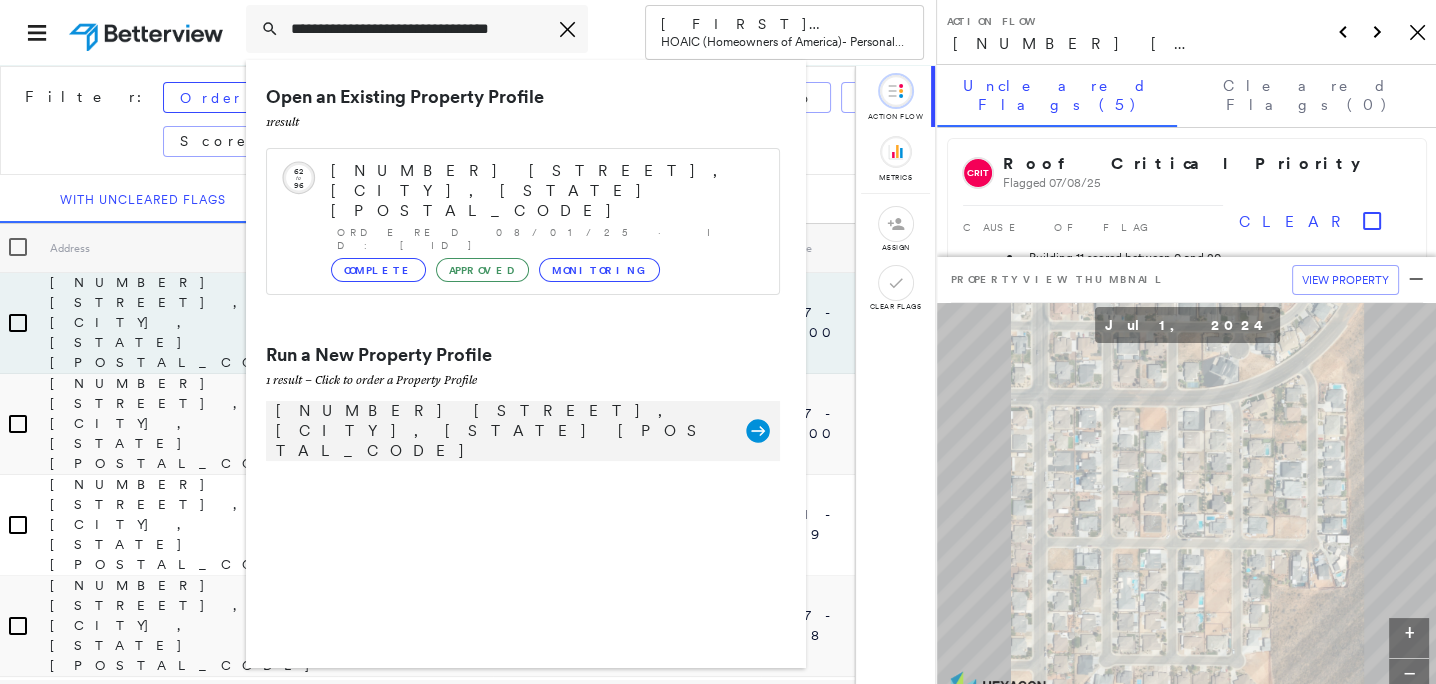 click on "[NUMBER] [STREET], [CITY], [STATE] [POSTAL_CODE]" at bounding box center (501, 431) 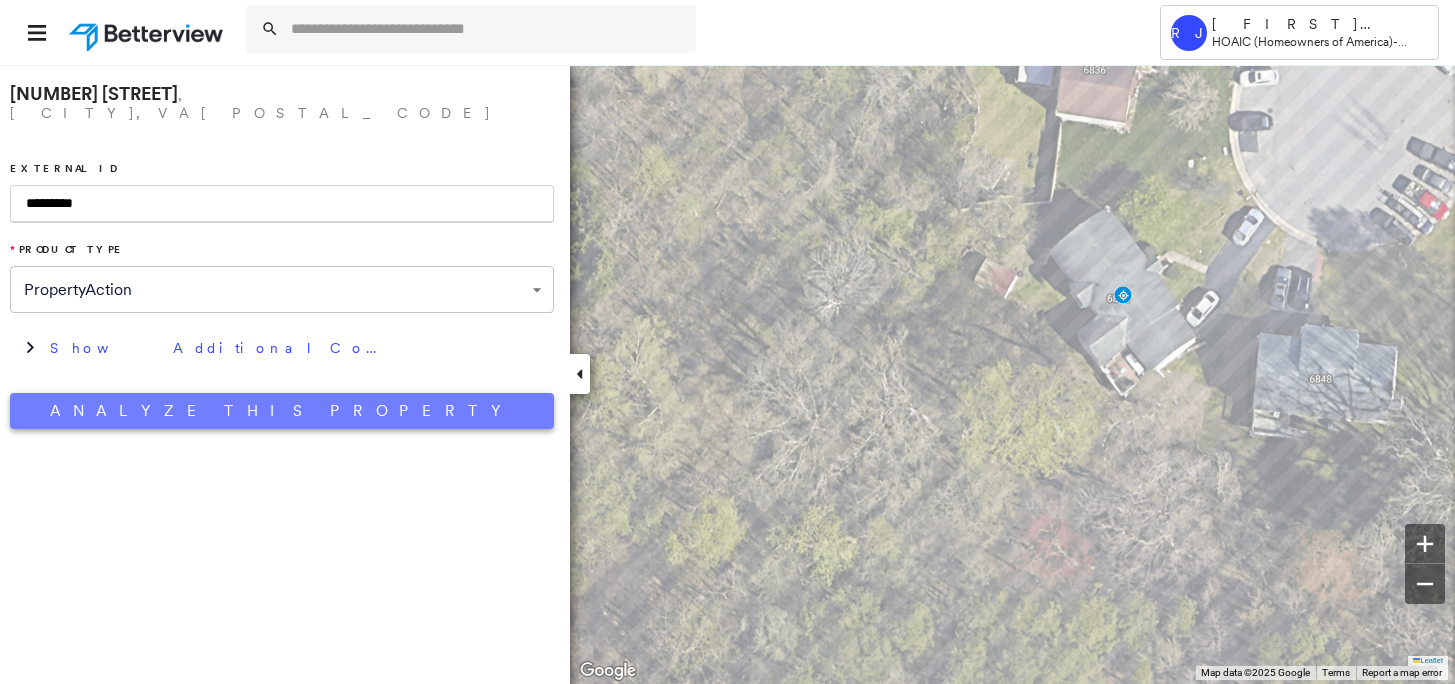type on "*********" 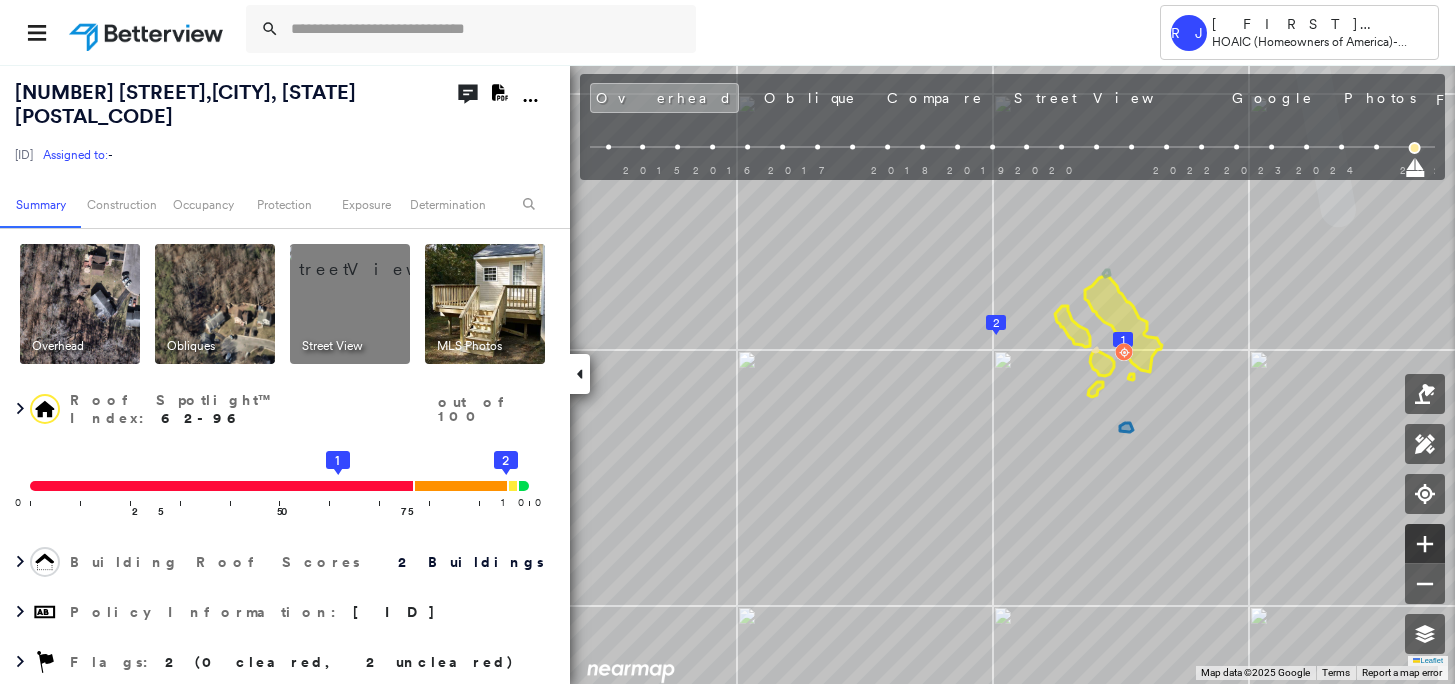 click at bounding box center [1425, 544] 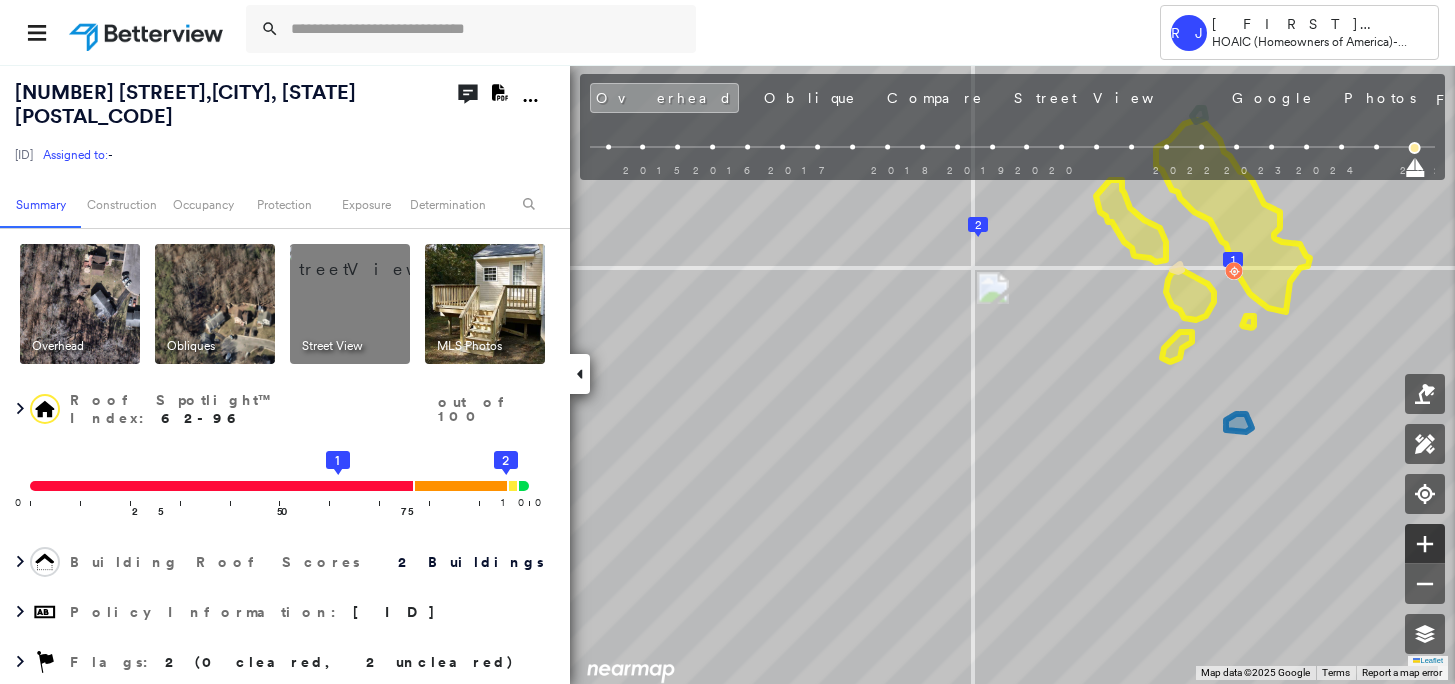 click at bounding box center (1425, 544) 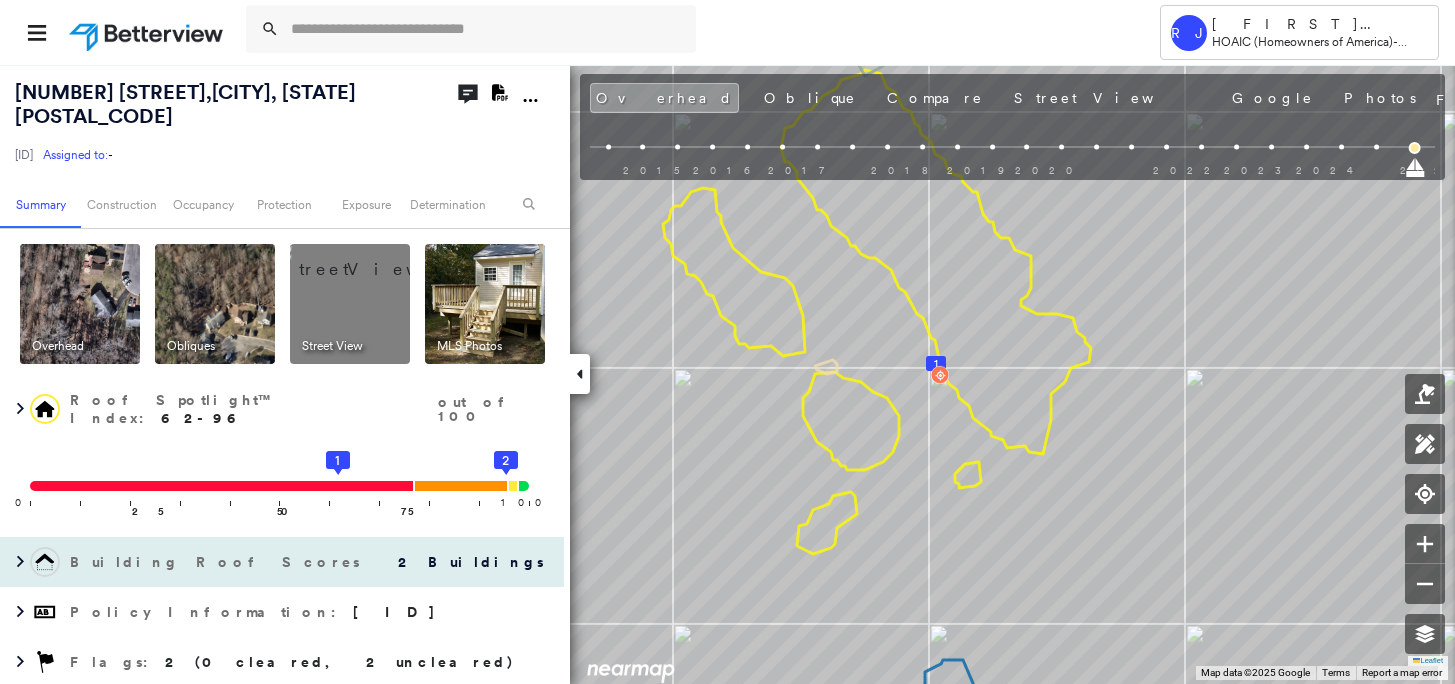 click on "Flags :  2 (0 cleared, 2 uncleared)" at bounding box center [294, 662] 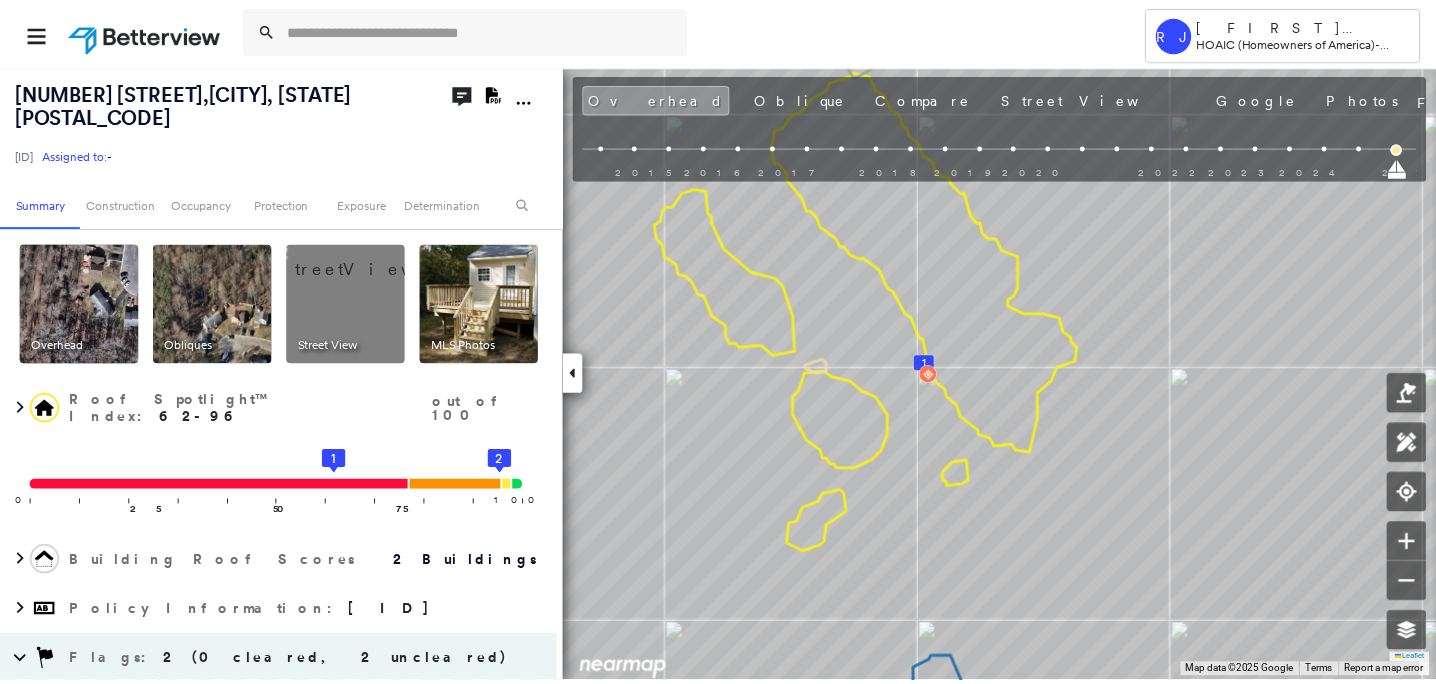 scroll, scrollTop: 222, scrollLeft: 0, axis: vertical 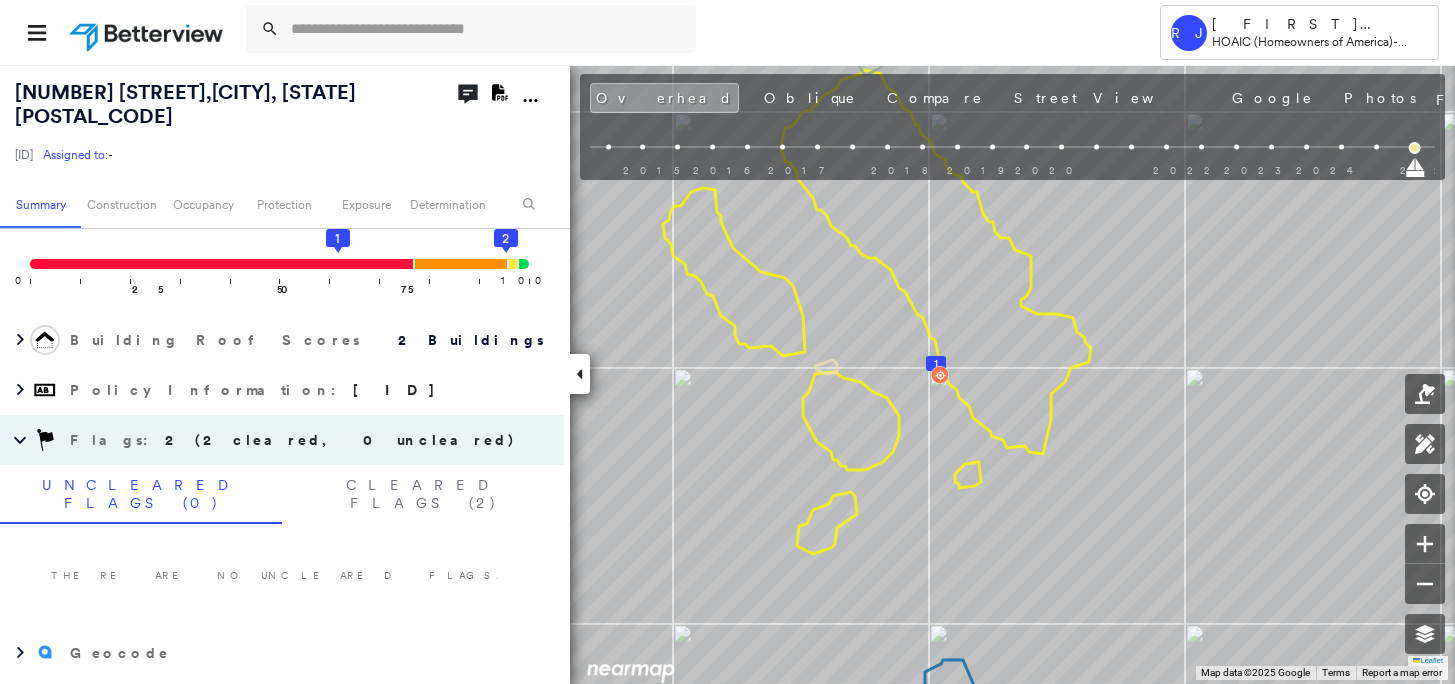 click at bounding box center (148, 32) 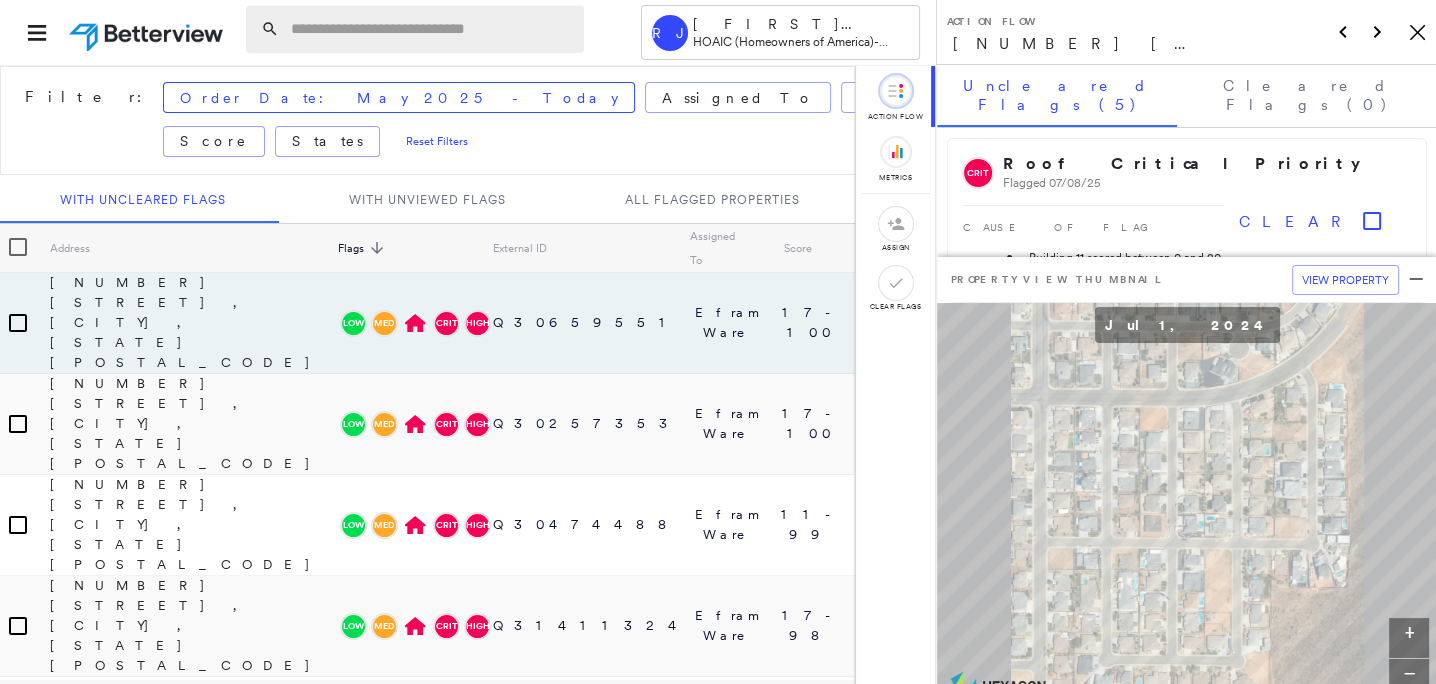 click at bounding box center (431, 29) 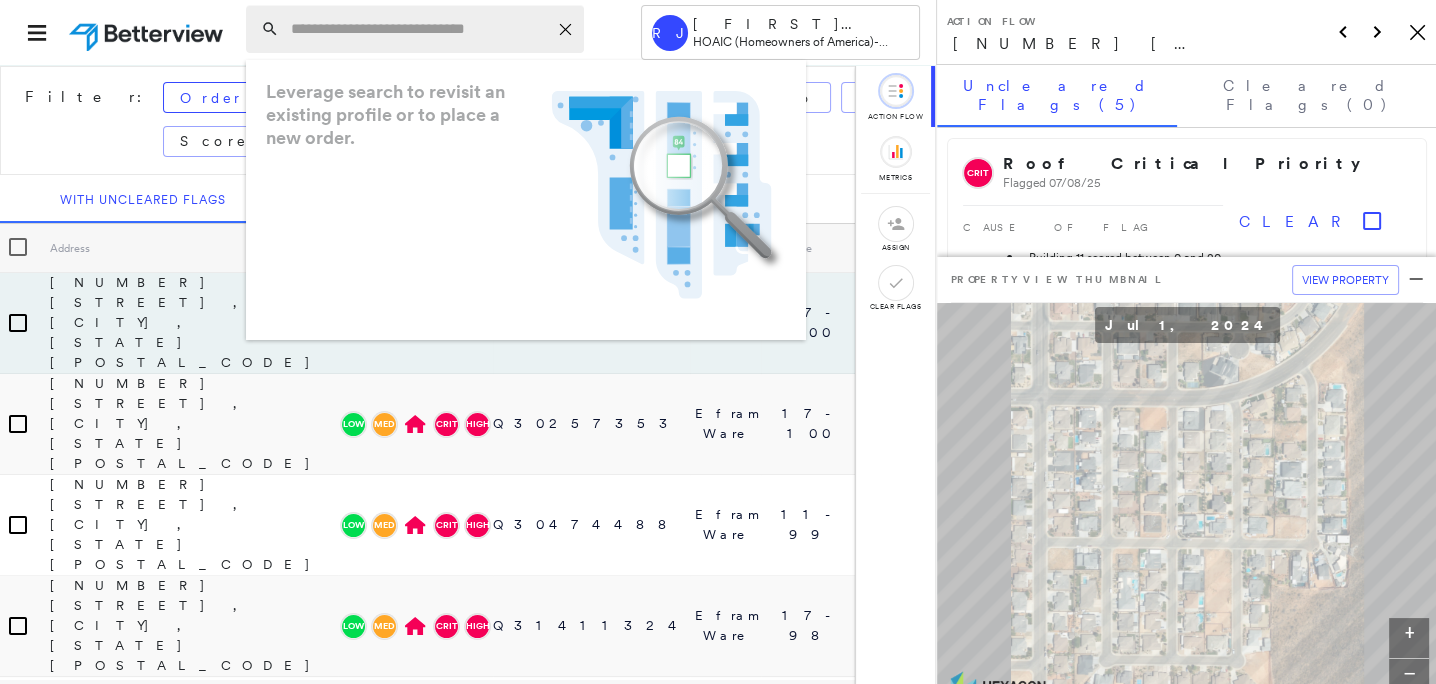 paste on "**********" 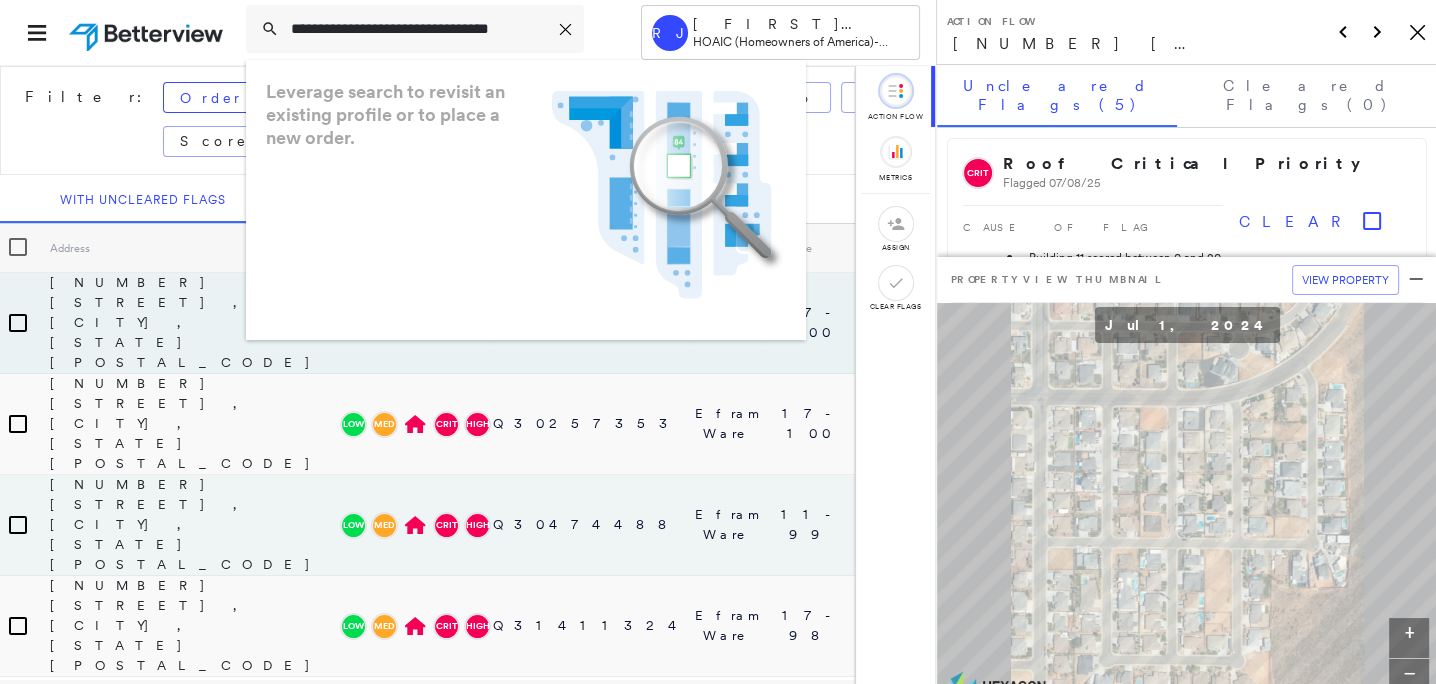 scroll, scrollTop: 0, scrollLeft: 27, axis: horizontal 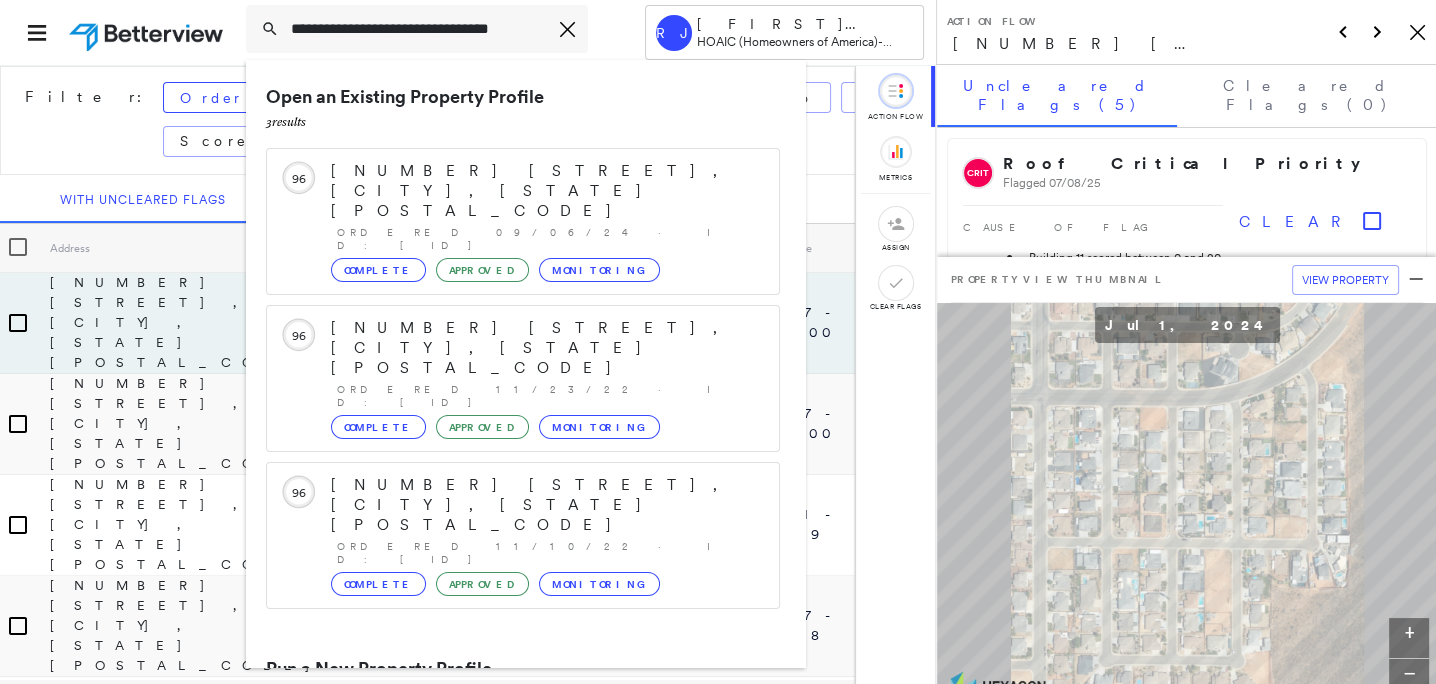 type on "**********" 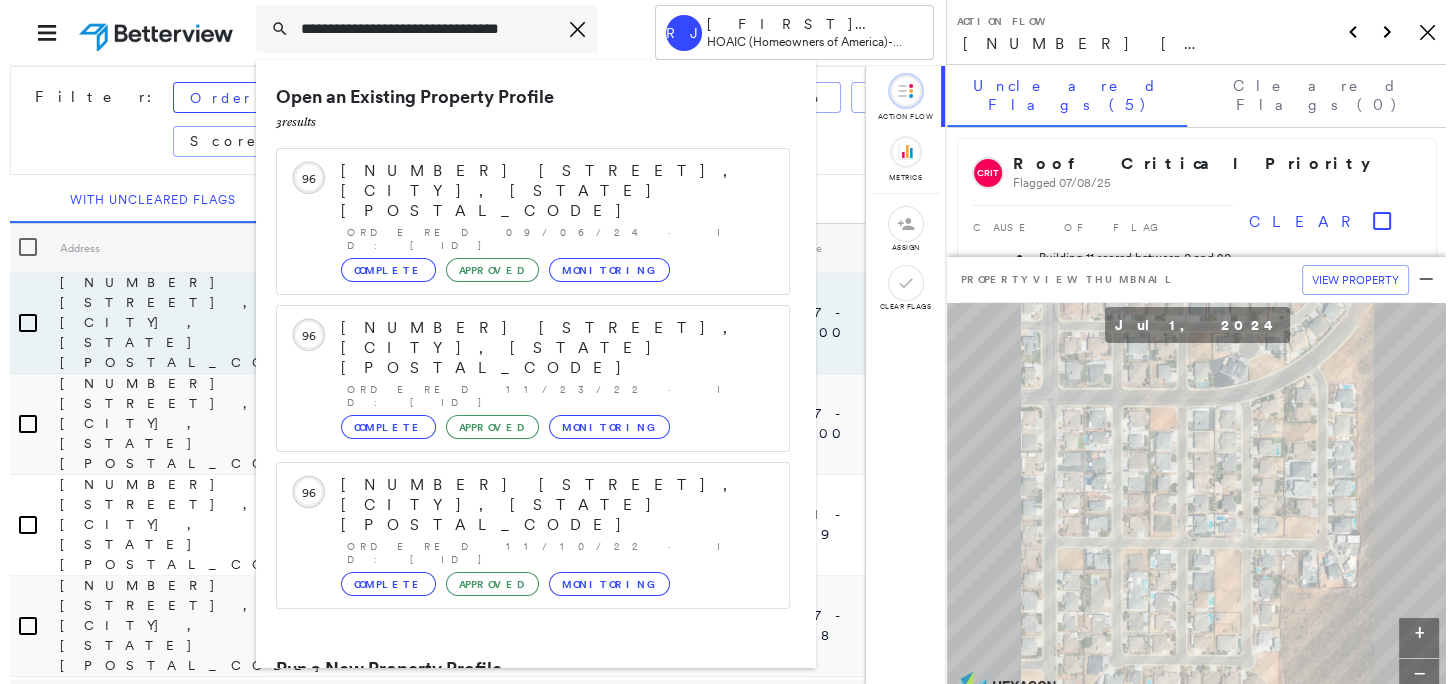 scroll, scrollTop: 0, scrollLeft: 0, axis: both 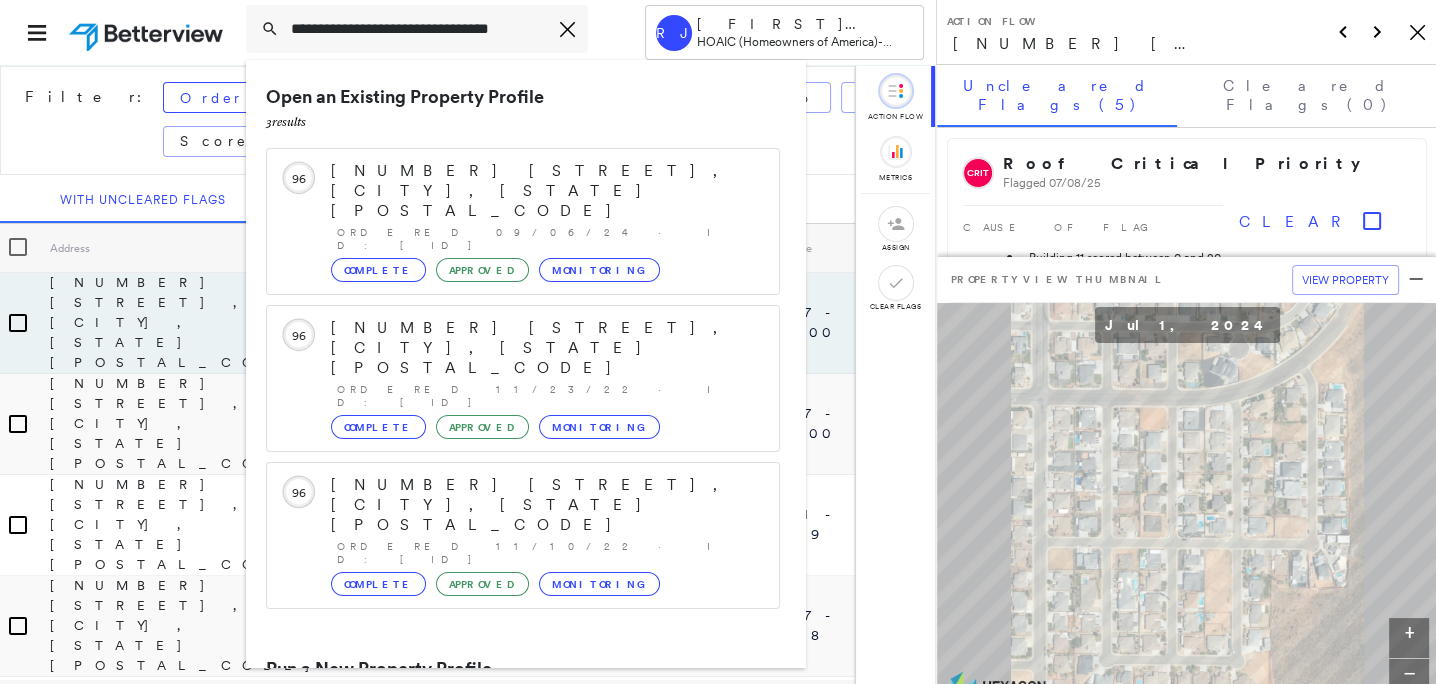 click on "[NUMBER] [STREET], [CITY], [STATE] [POSTAL_CODE]" at bounding box center (501, 745) 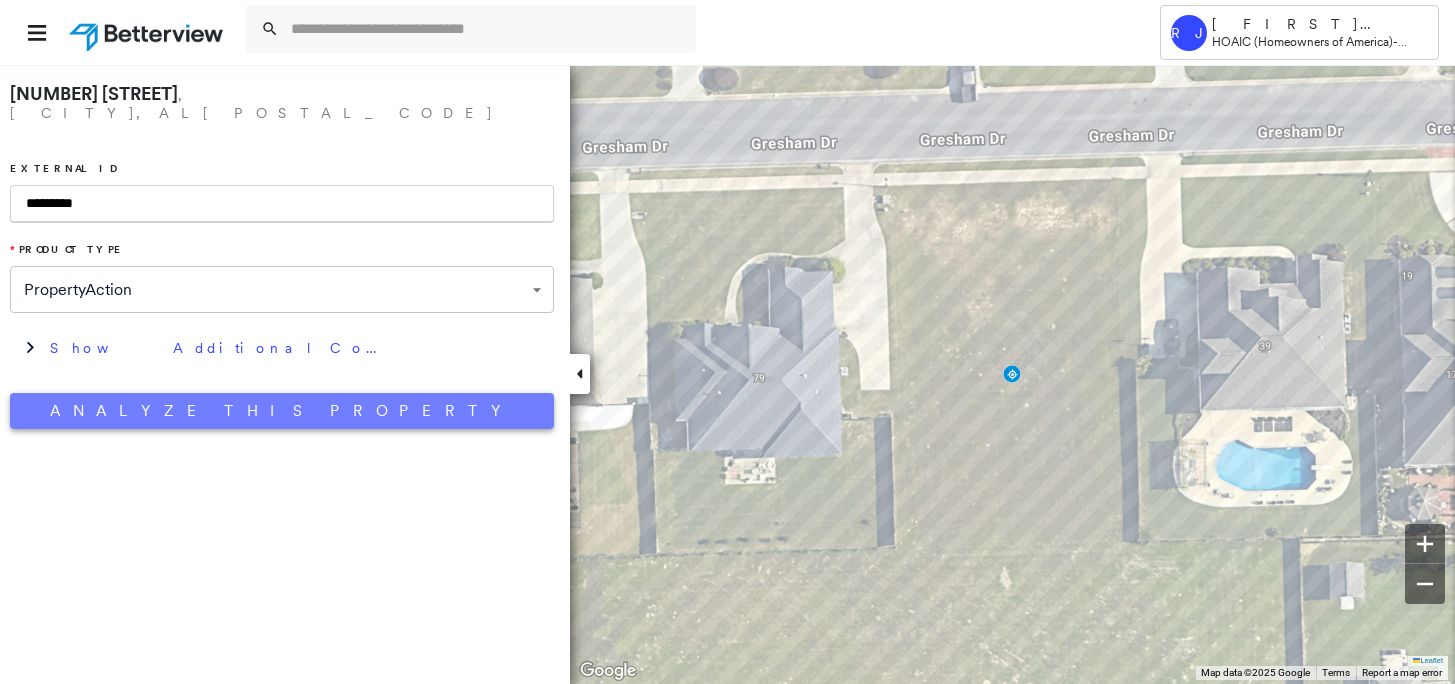 type on "*********" 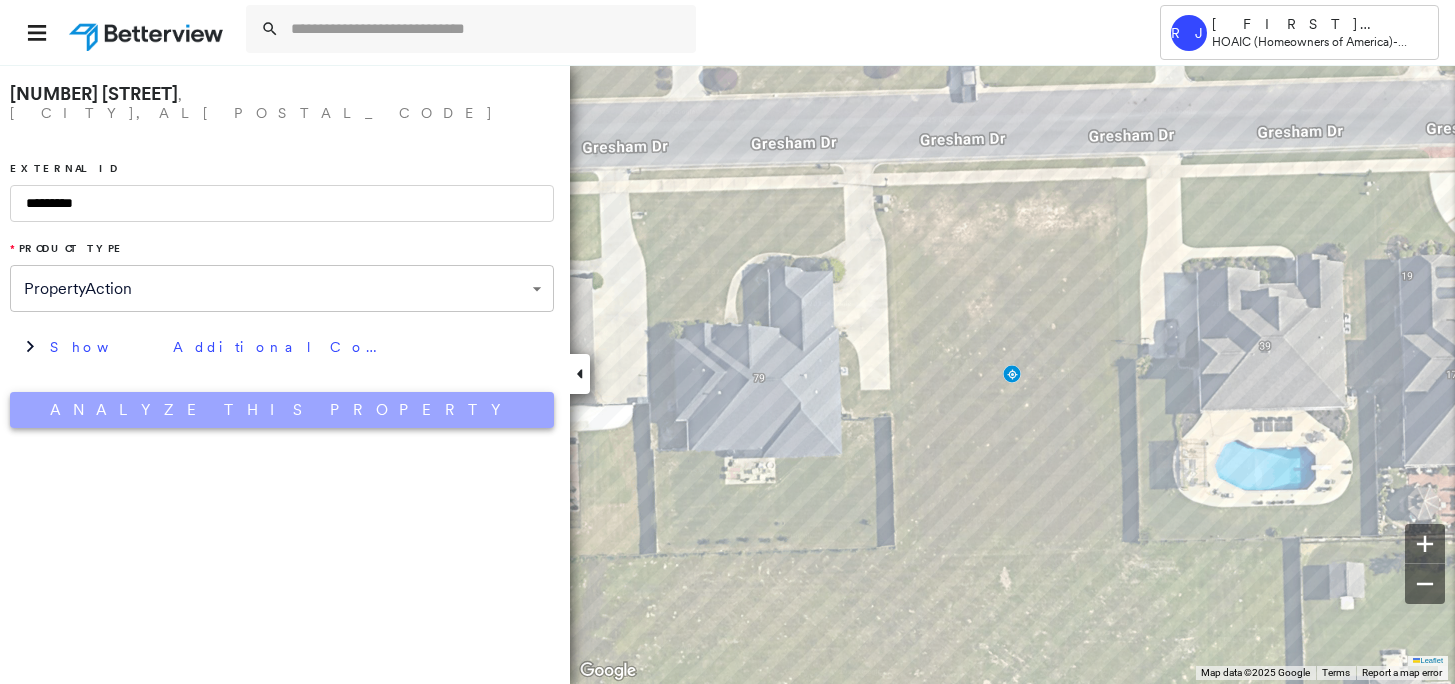click on "Analyze This Property" at bounding box center (282, 410) 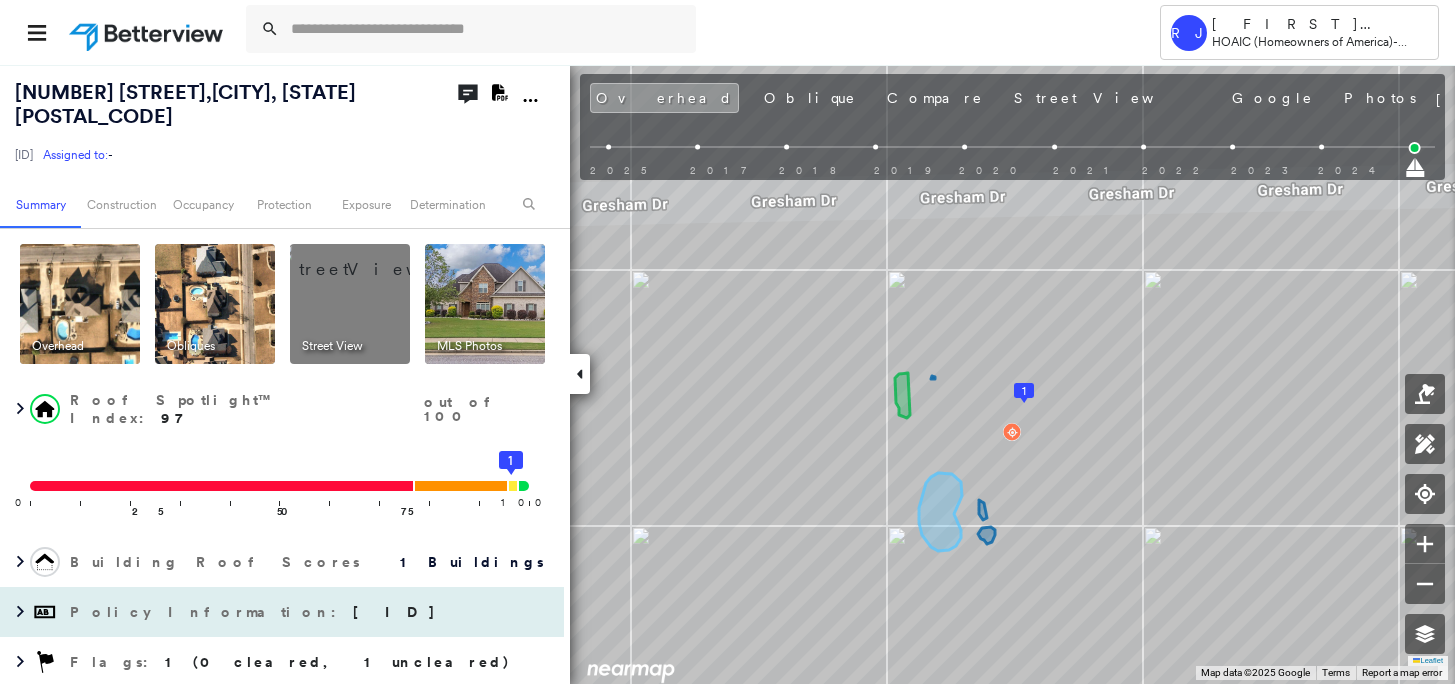 drag, startPoint x: 265, startPoint y: 646, endPoint x: 390, endPoint y: 573, distance: 144.75496 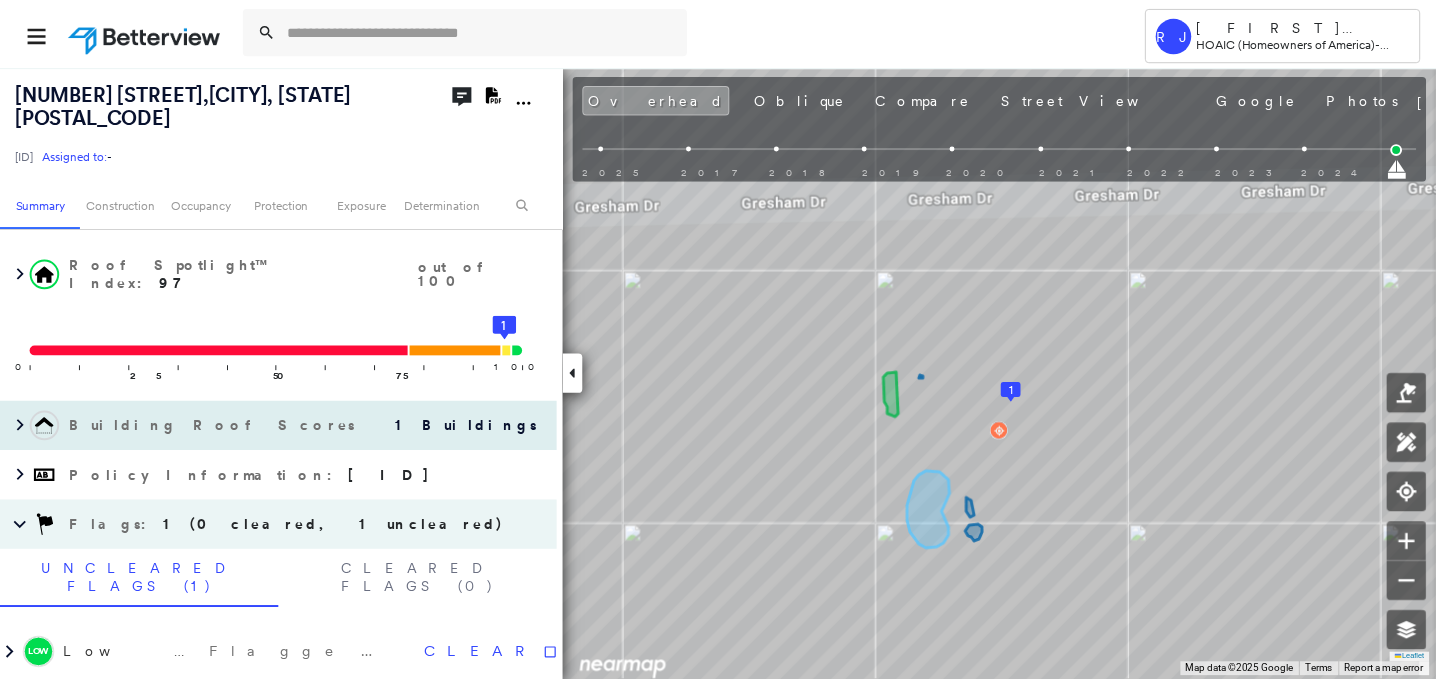 scroll, scrollTop: 140, scrollLeft: 0, axis: vertical 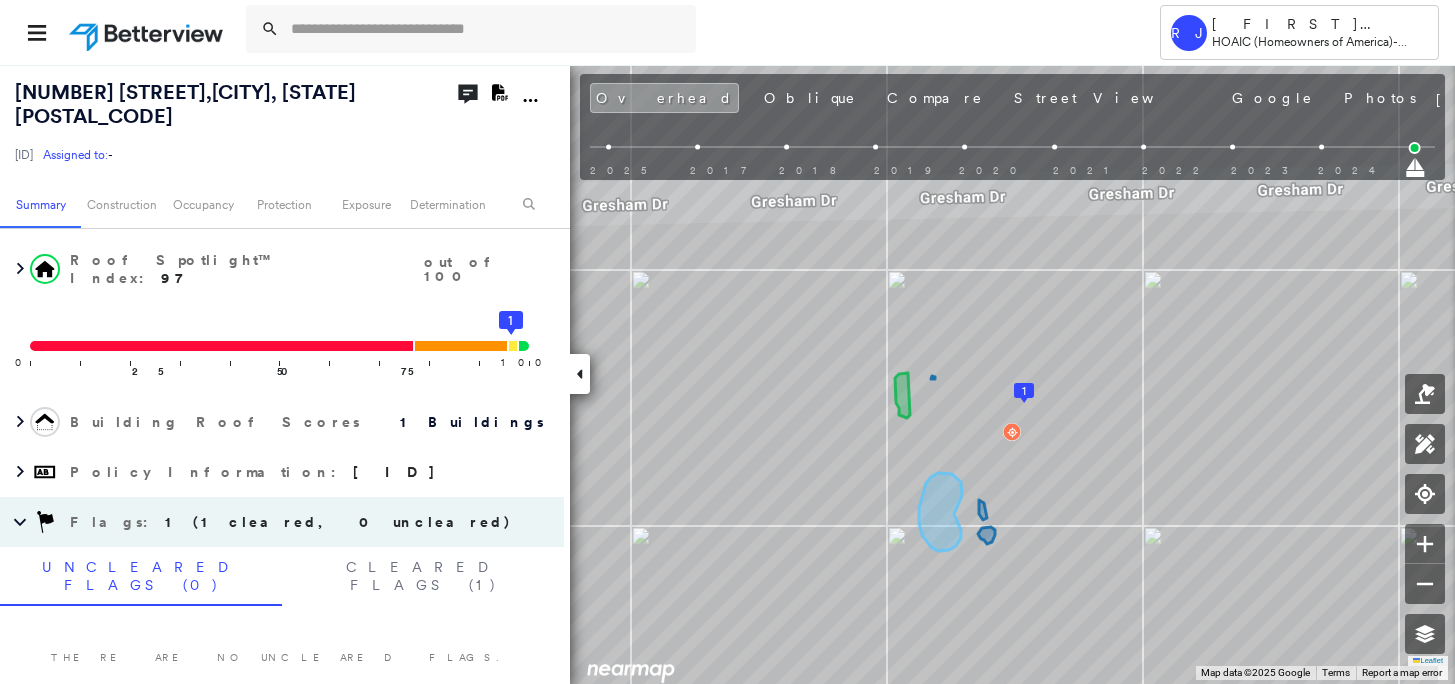 click at bounding box center (148, 32) 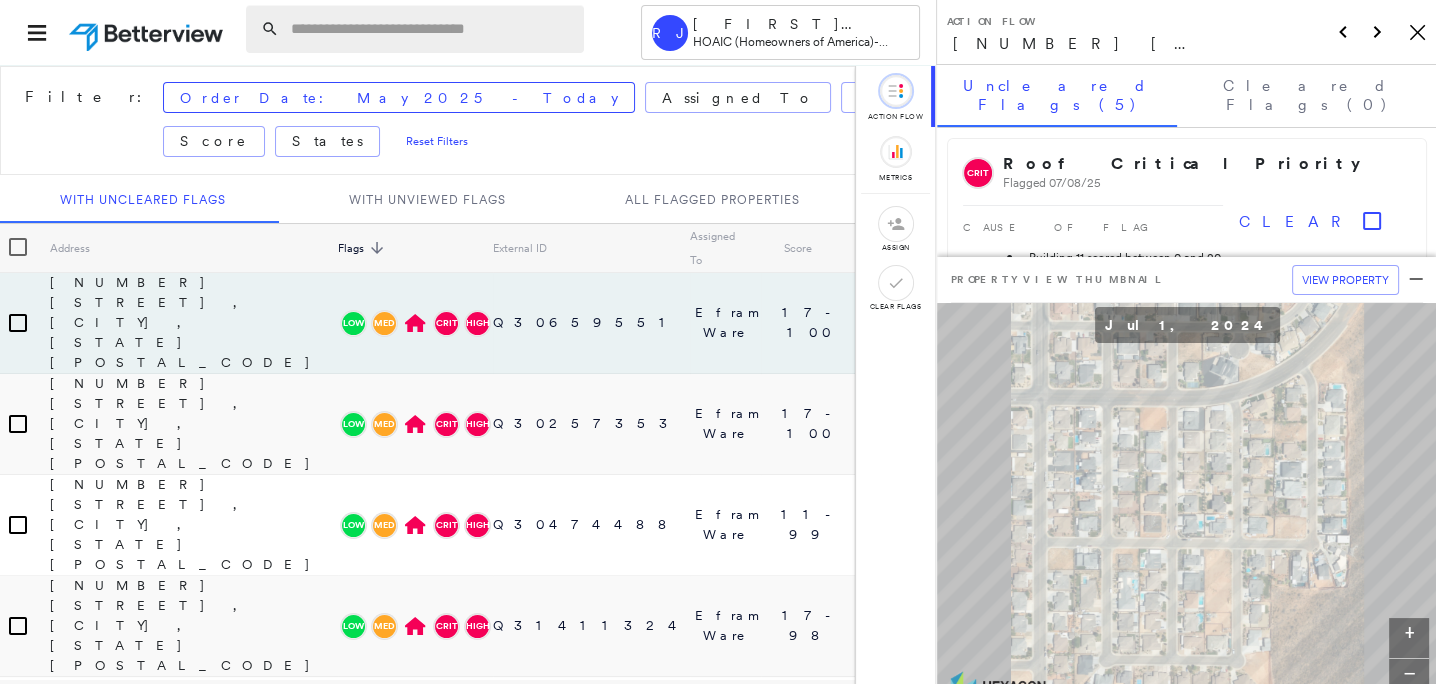 click at bounding box center (431, 29) 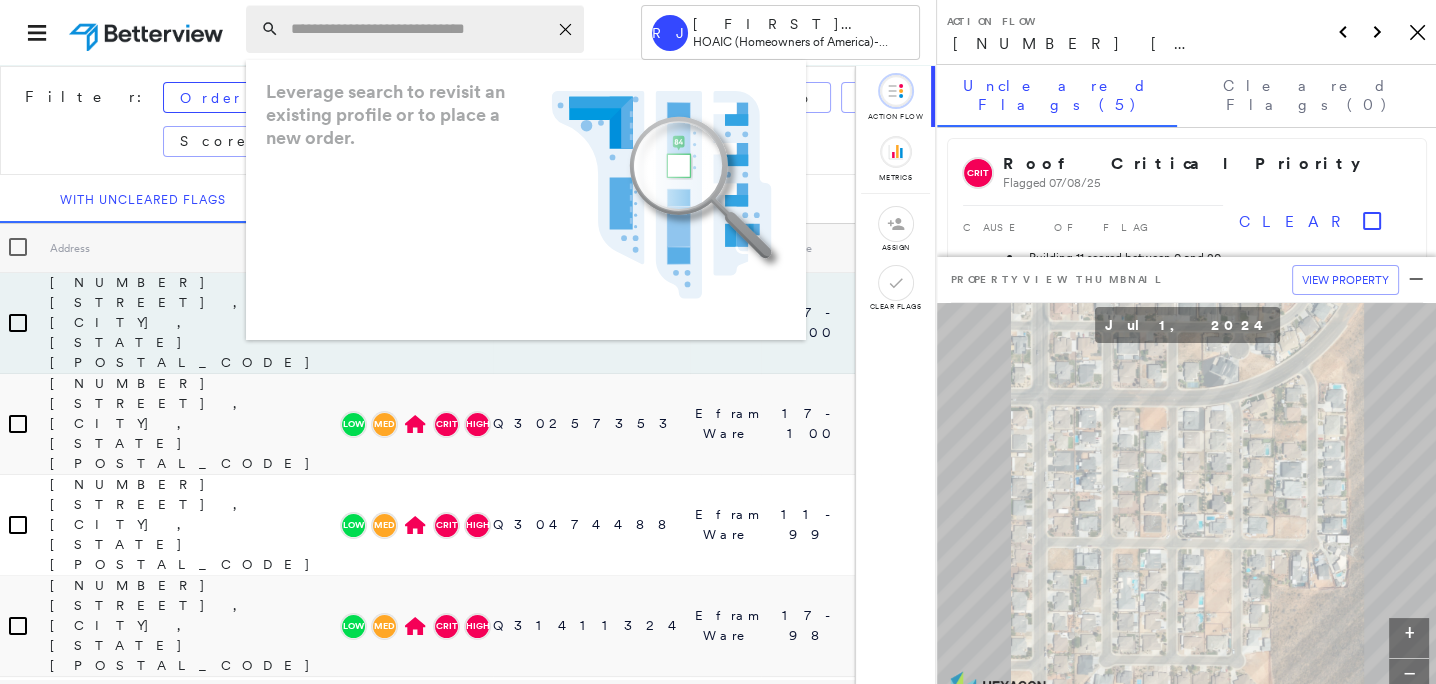 paste on "**********" 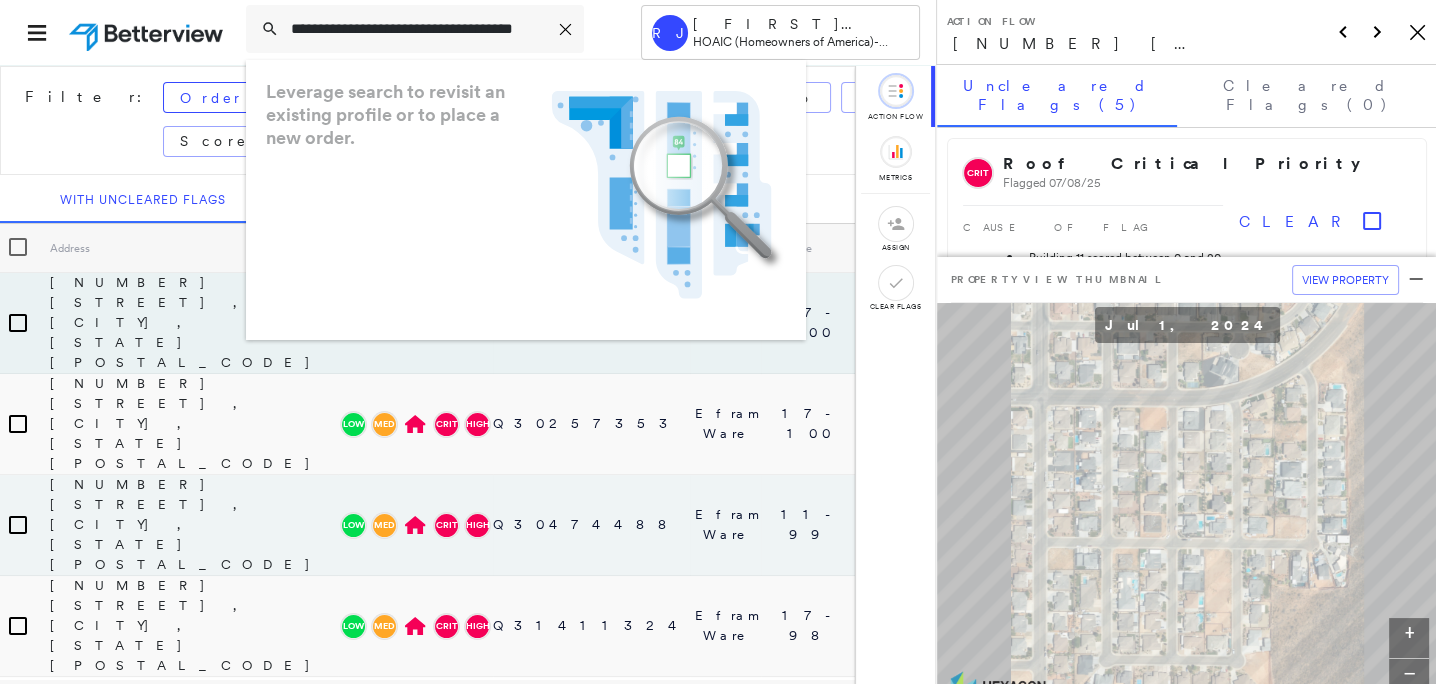 scroll, scrollTop: 0, scrollLeft: 45, axis: horizontal 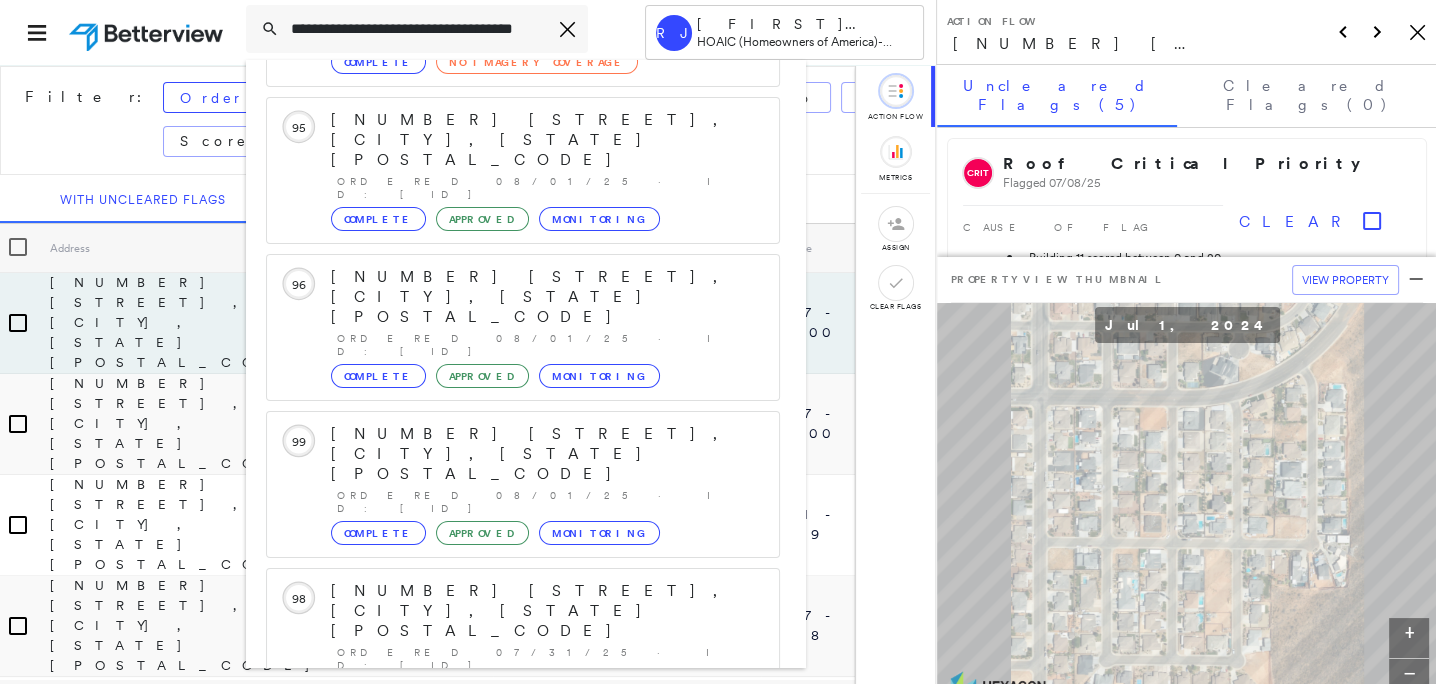 type on "**********" 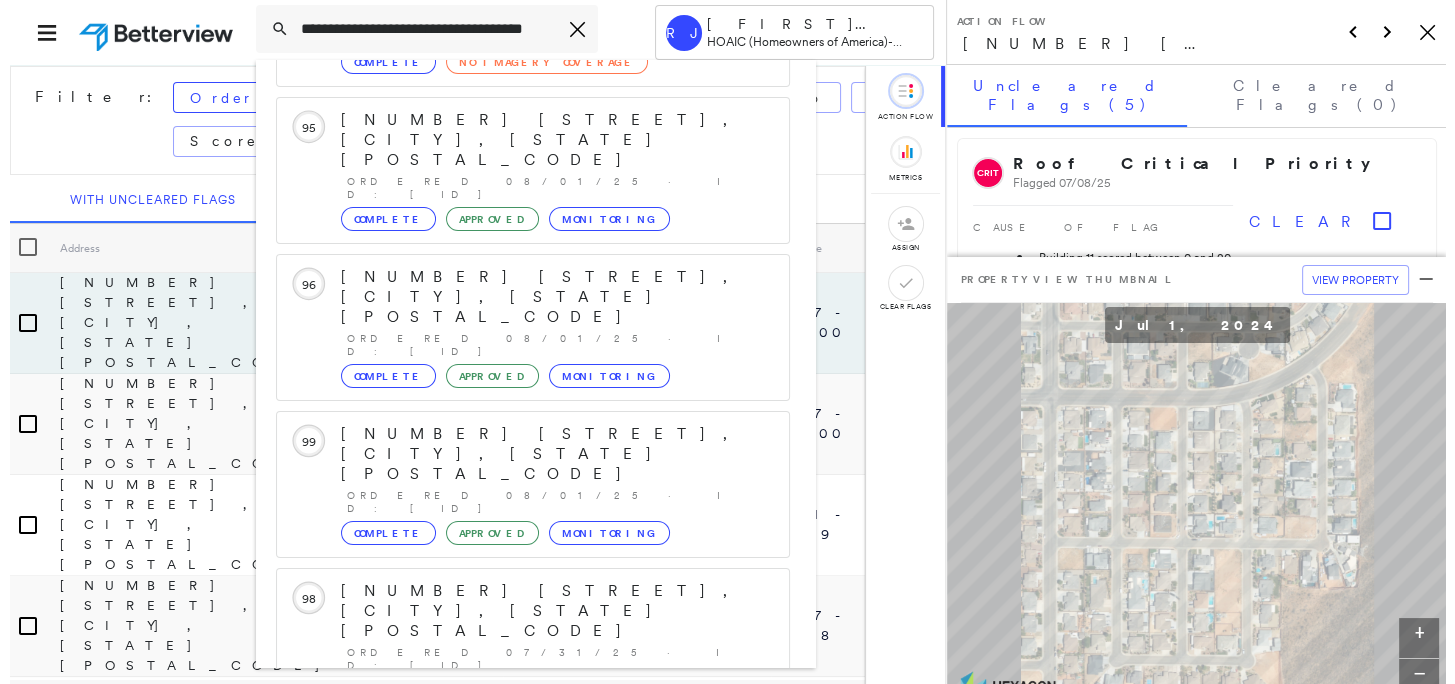 scroll, scrollTop: 0, scrollLeft: 0, axis: both 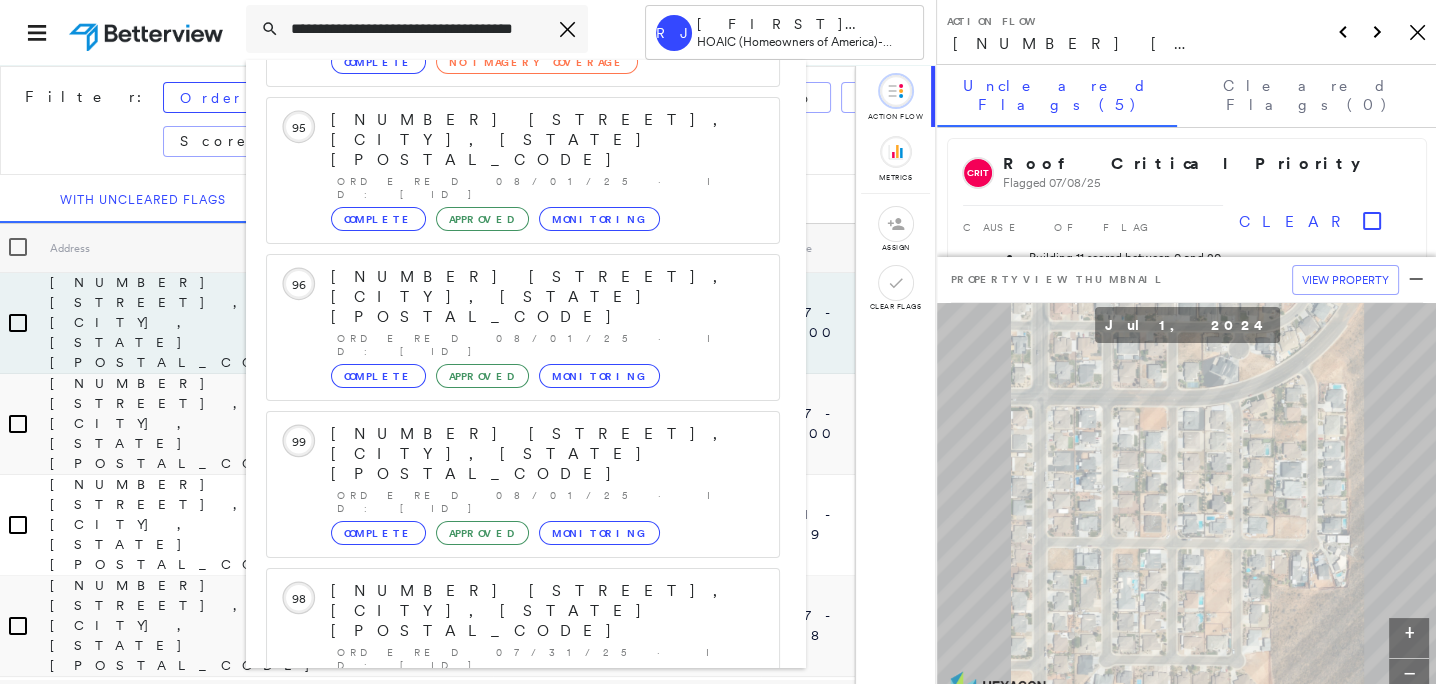 click on "[NUMBER] [STREET], [CITY], [STATE] [POSTAL_CODE] Group Created with Sketch." at bounding box center [523, 903] 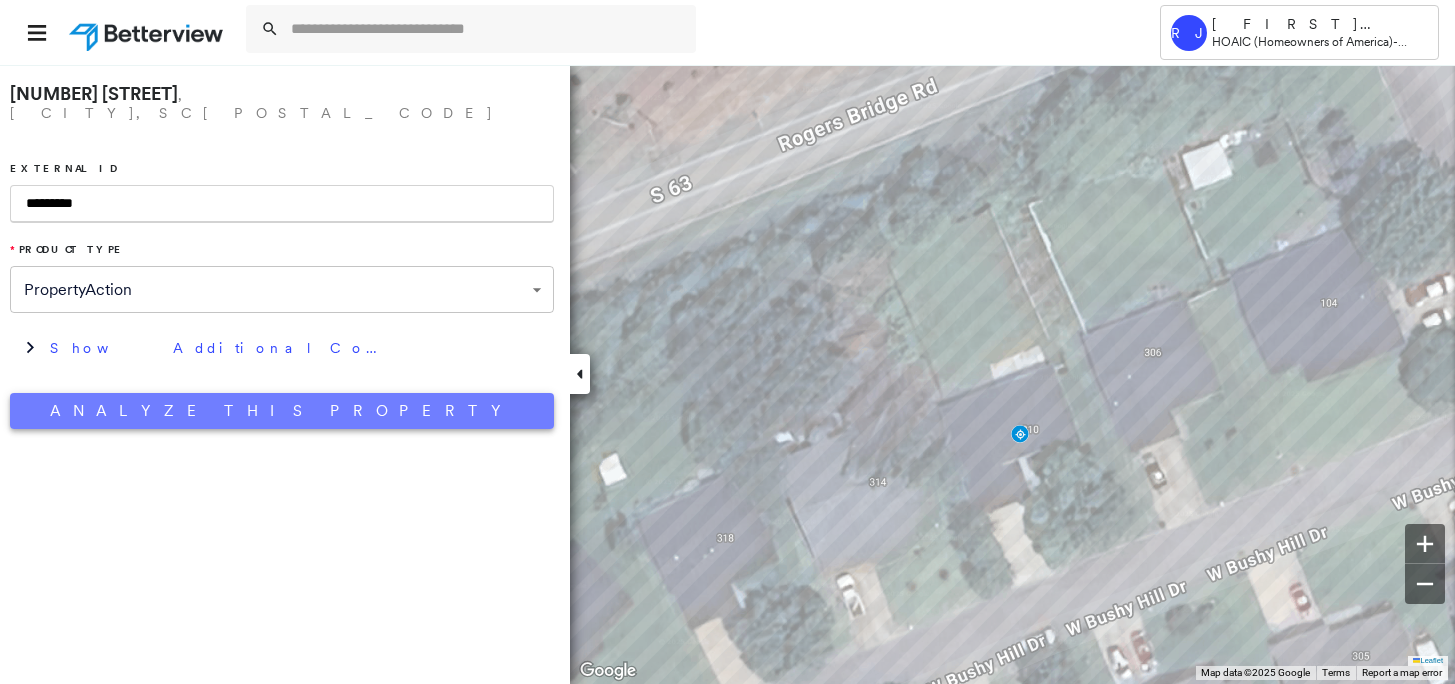 type on "*********" 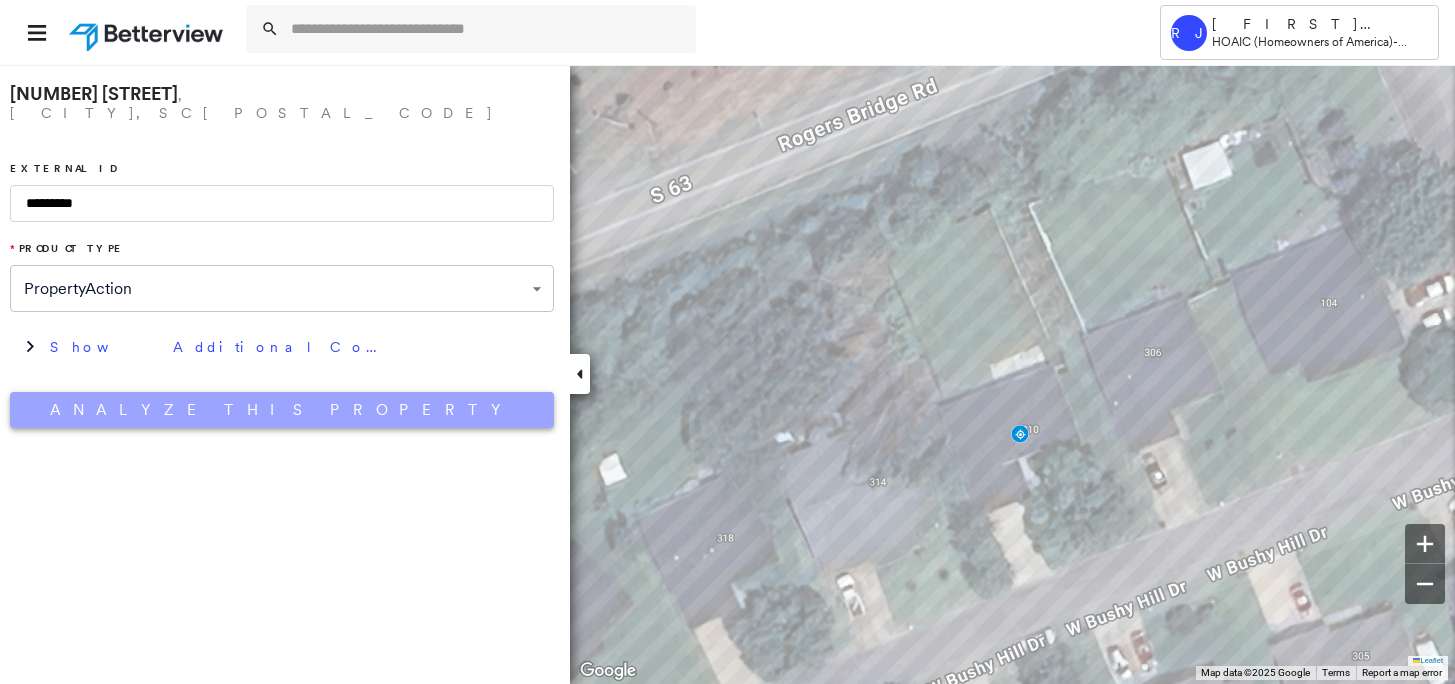 click on "Analyze This Property" at bounding box center [282, 410] 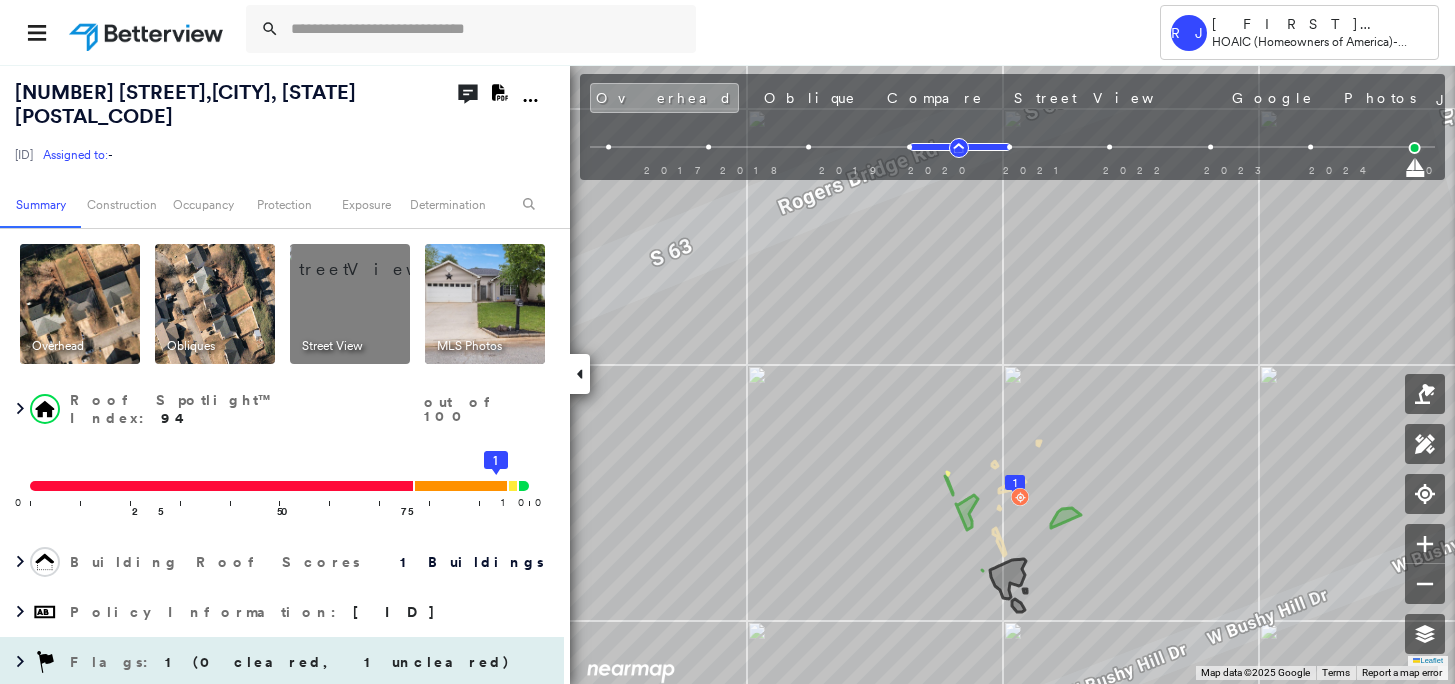 click on "1 (0 cleared, 1 uncleared)" at bounding box center (338, 662) 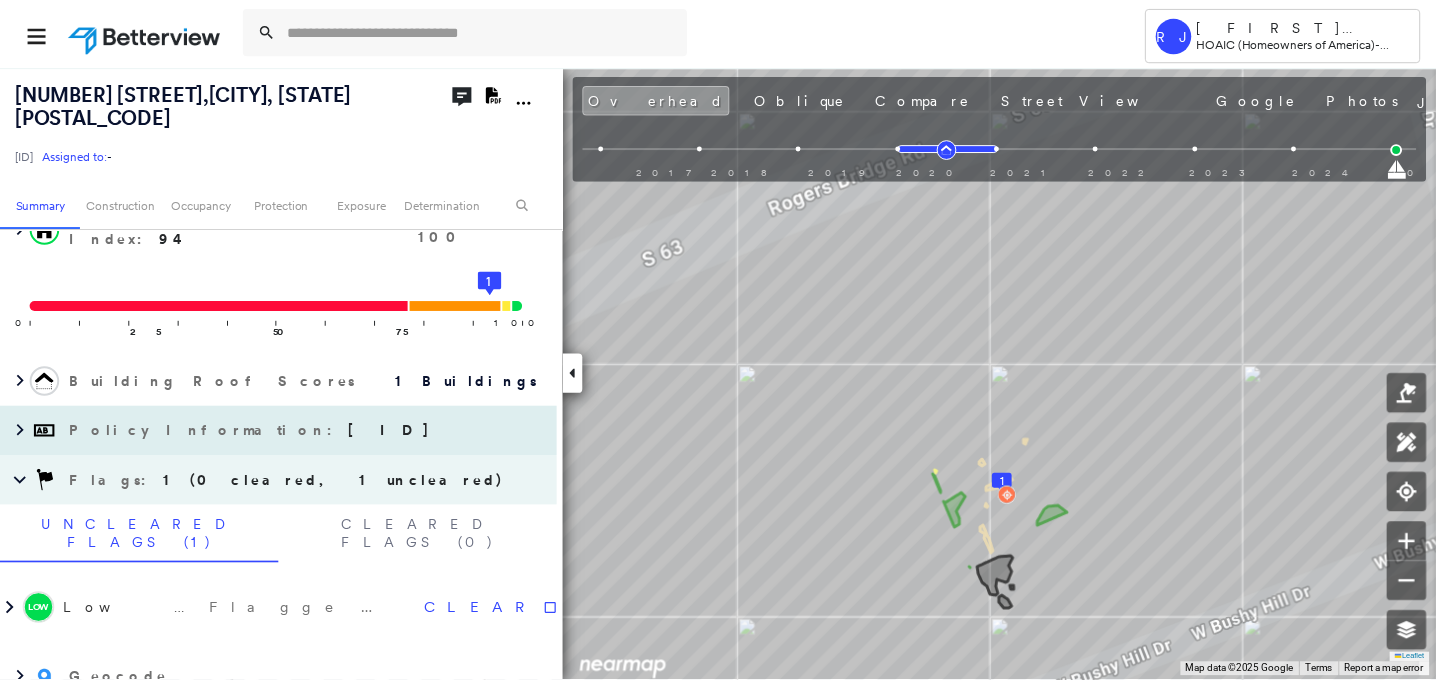 scroll, scrollTop: 221, scrollLeft: 0, axis: vertical 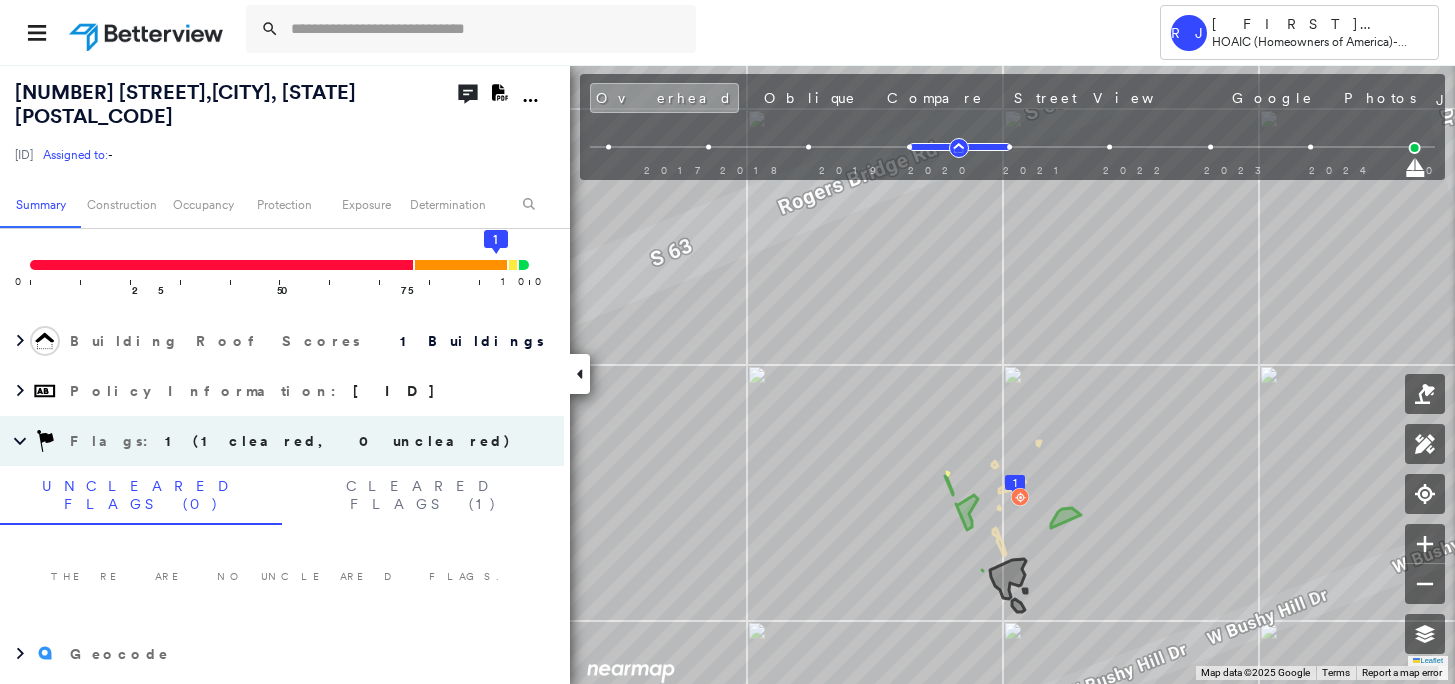 click at bounding box center [148, 32] 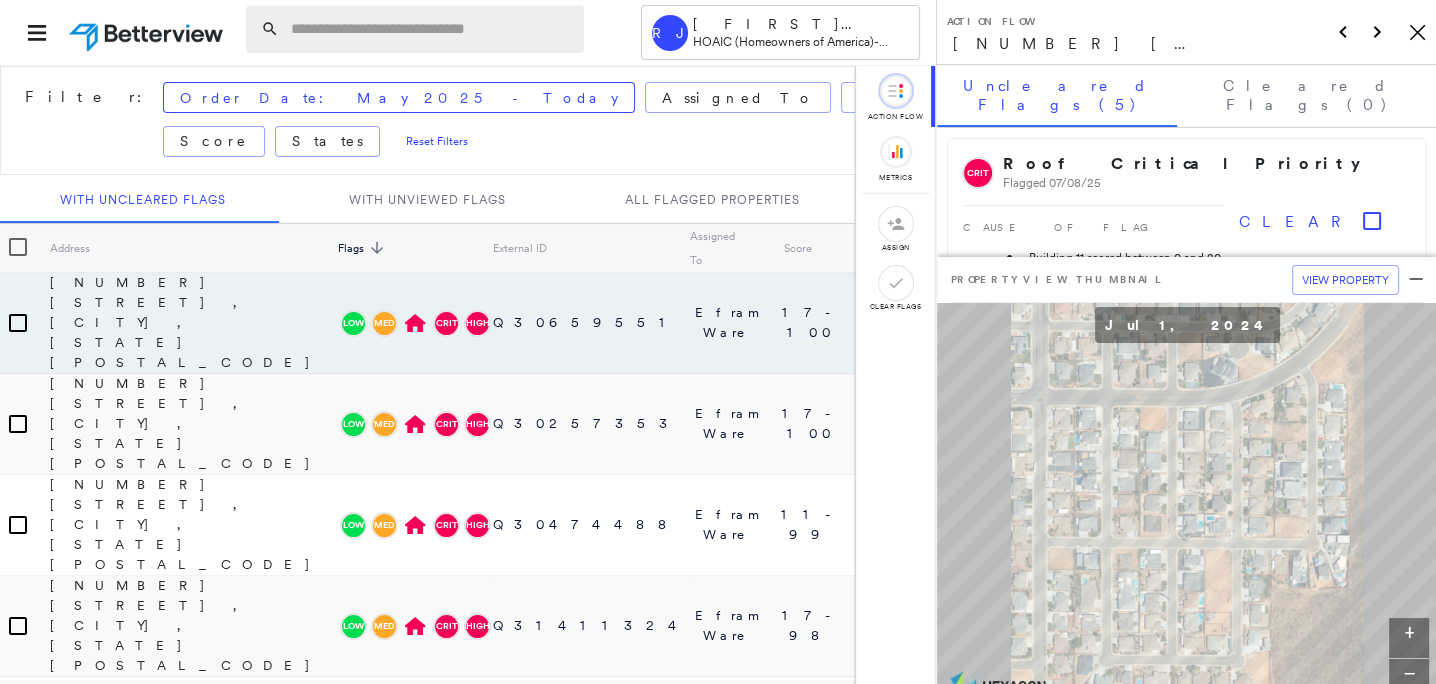 click at bounding box center [431, 29] 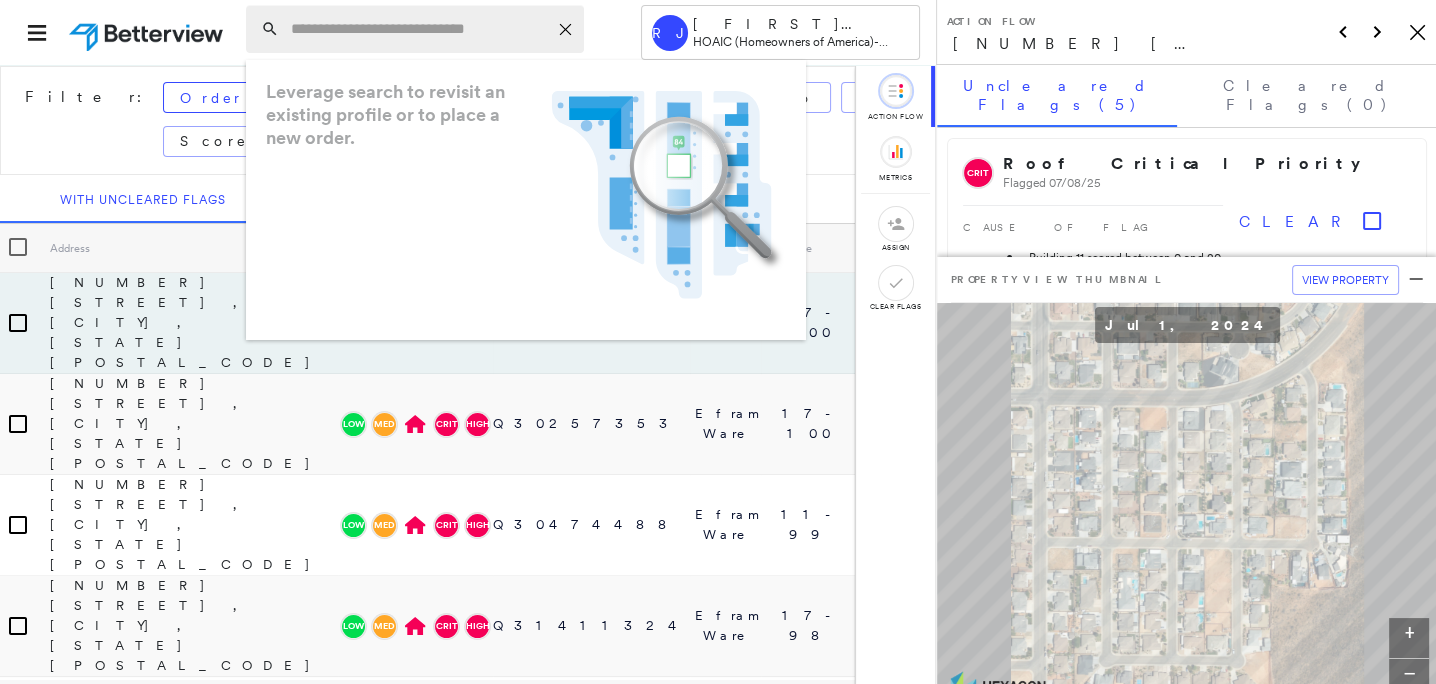 paste on "**********" 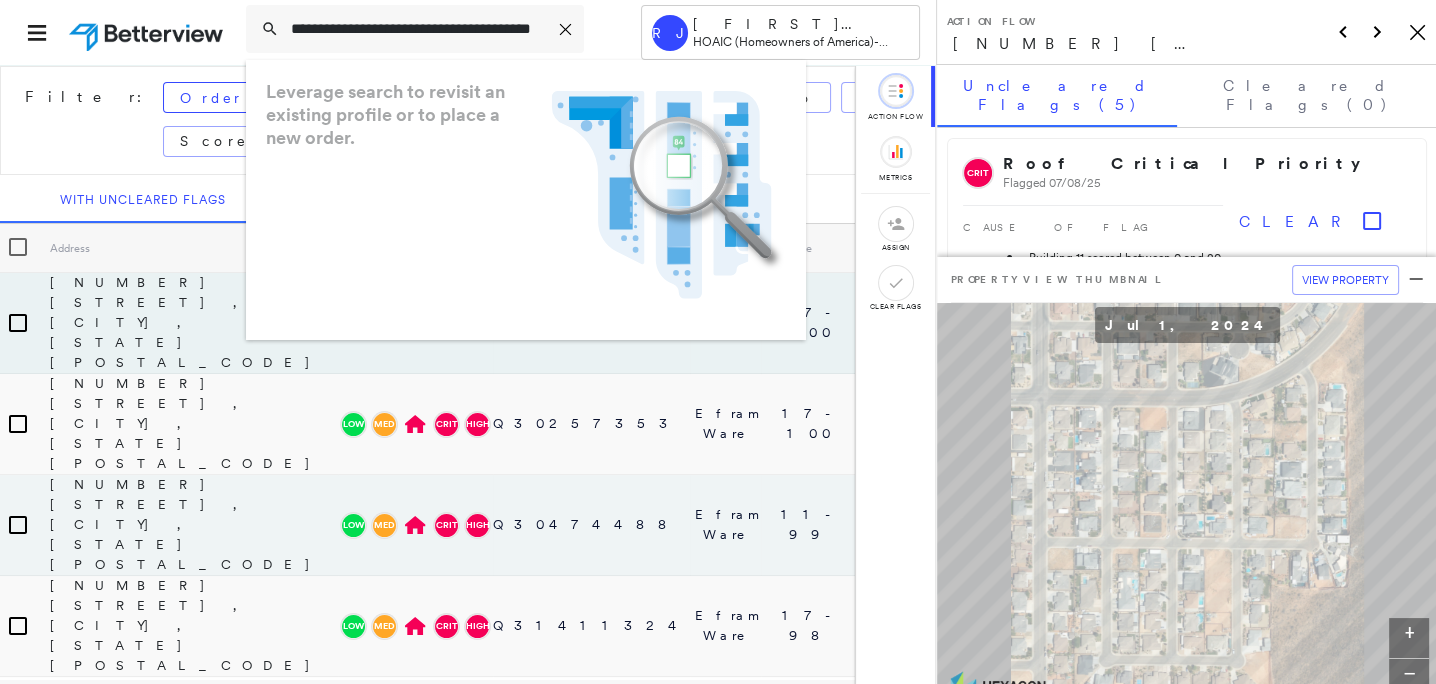 scroll, scrollTop: 0, scrollLeft: 79, axis: horizontal 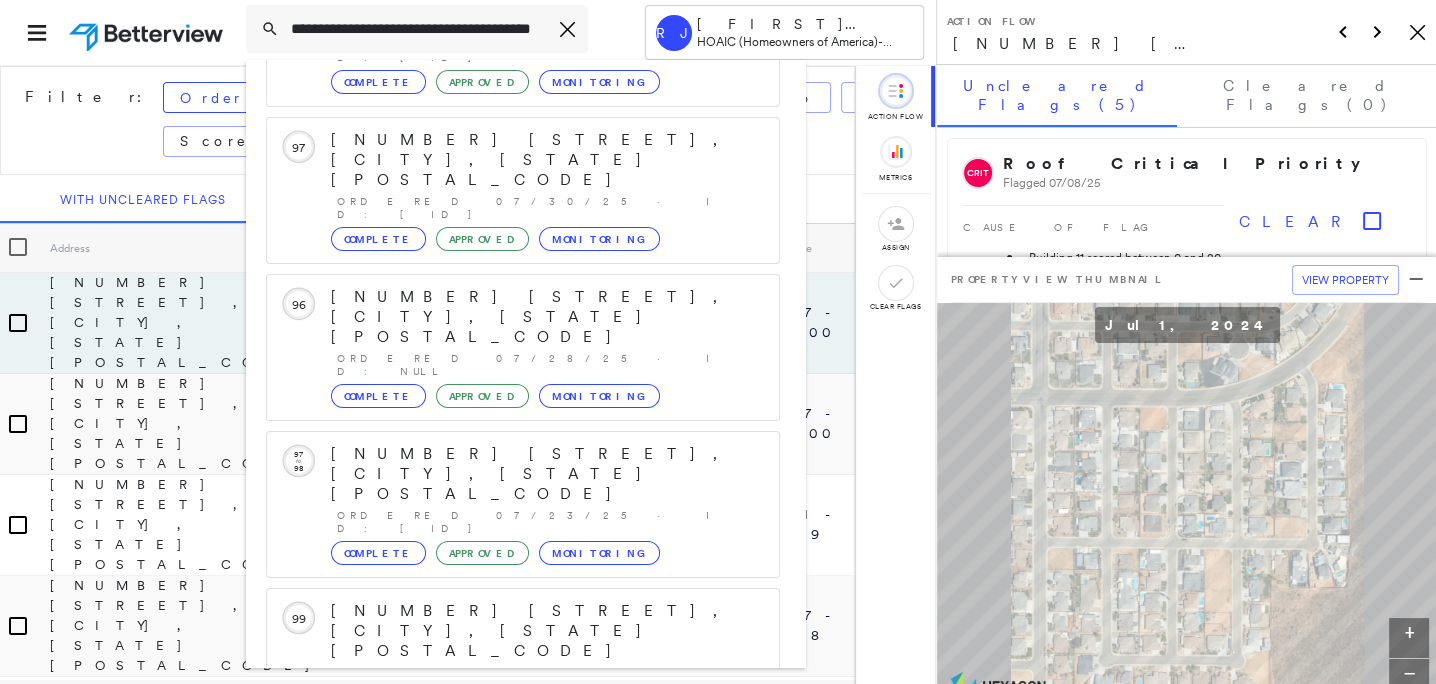 type on "**********" 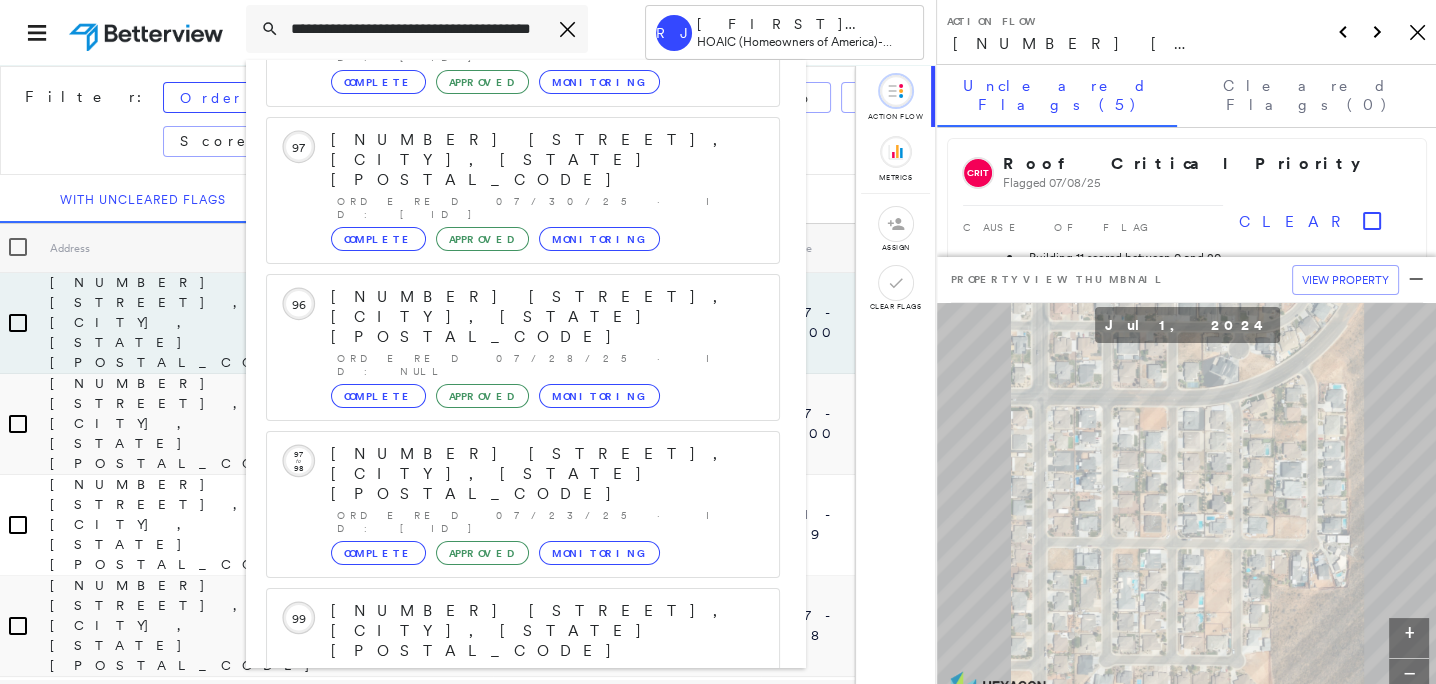 click on "Open an Existing Property Profile 30  result s Circled Text Icon 70 [NUMBER] - [NUMBER] [STREET], [CITY], [STATE] [POSTAL_CODE] Ordered 07/31/25 · ID: [ID] Complete Approved Monitoring Circled Text Icon 97 [NUMBER] [STREET], [CITY], [STATE] [POSTAL_CODE] Ordered 07/30/25 · ID: [ID] Complete Approved Monitoring Circled Text Icon 96 [NUMBER] [STREET], [CITY], [STATE] [POSTAL_CODE] Ordered 07/28/25 · ID: null Complete Approved Monitoring Circled Text Icon 97 to 98 [NUMBER] [STREET], [CITY], [STATE] [POSTAL_CODE] Ordered 07/23/25 · ID: [ID] Complete Approved Monitoring Circled Text Icon 99 [NUMBER] [STREET], [CITY], [STATE] [POSTAL_CODE] Ordered 07/21/25 · ID: [ID] Complete Approved Monitoring Show  5  more existing properties   Run a New Property Profile 1 result - Click to order a Property Profile [NUMBER] [STREET], [CITY], [STATE] [POSTAL_CODE] Group Created with Sketch." at bounding box center (526, 364) 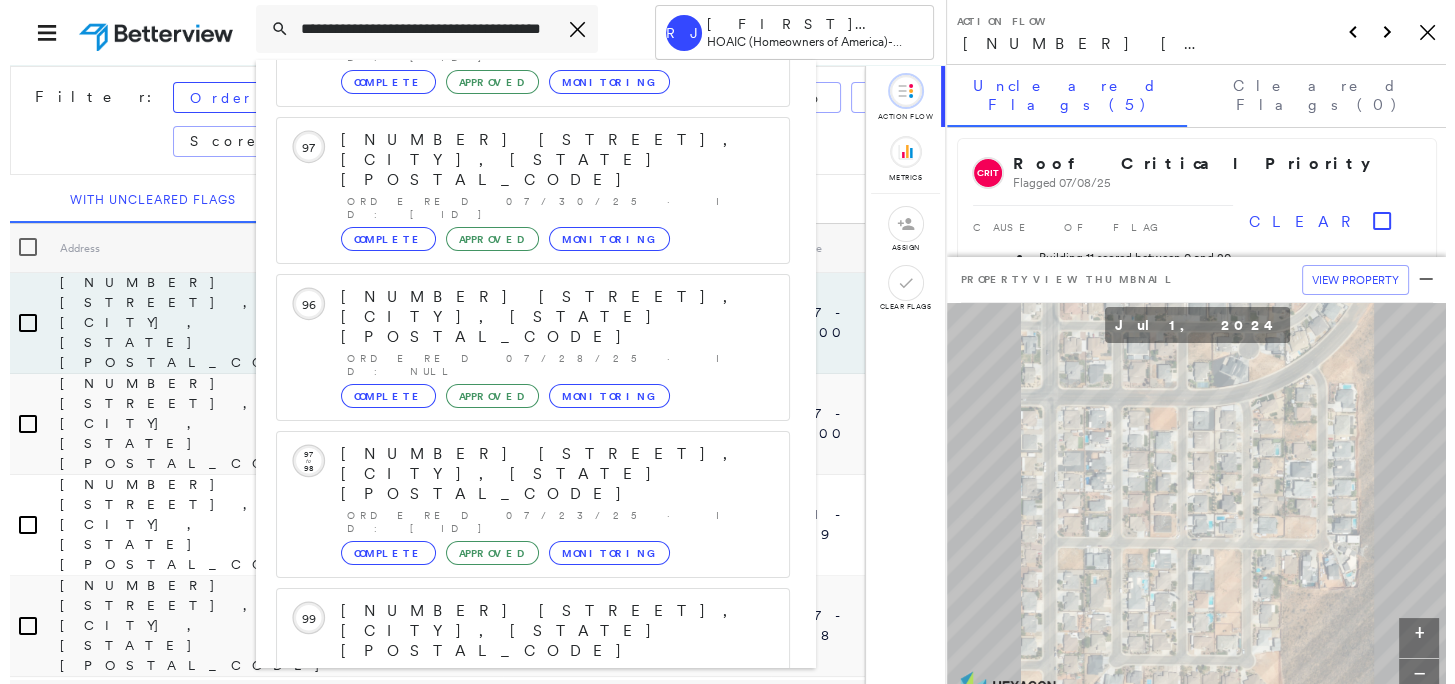 scroll, scrollTop: 0, scrollLeft: 0, axis: both 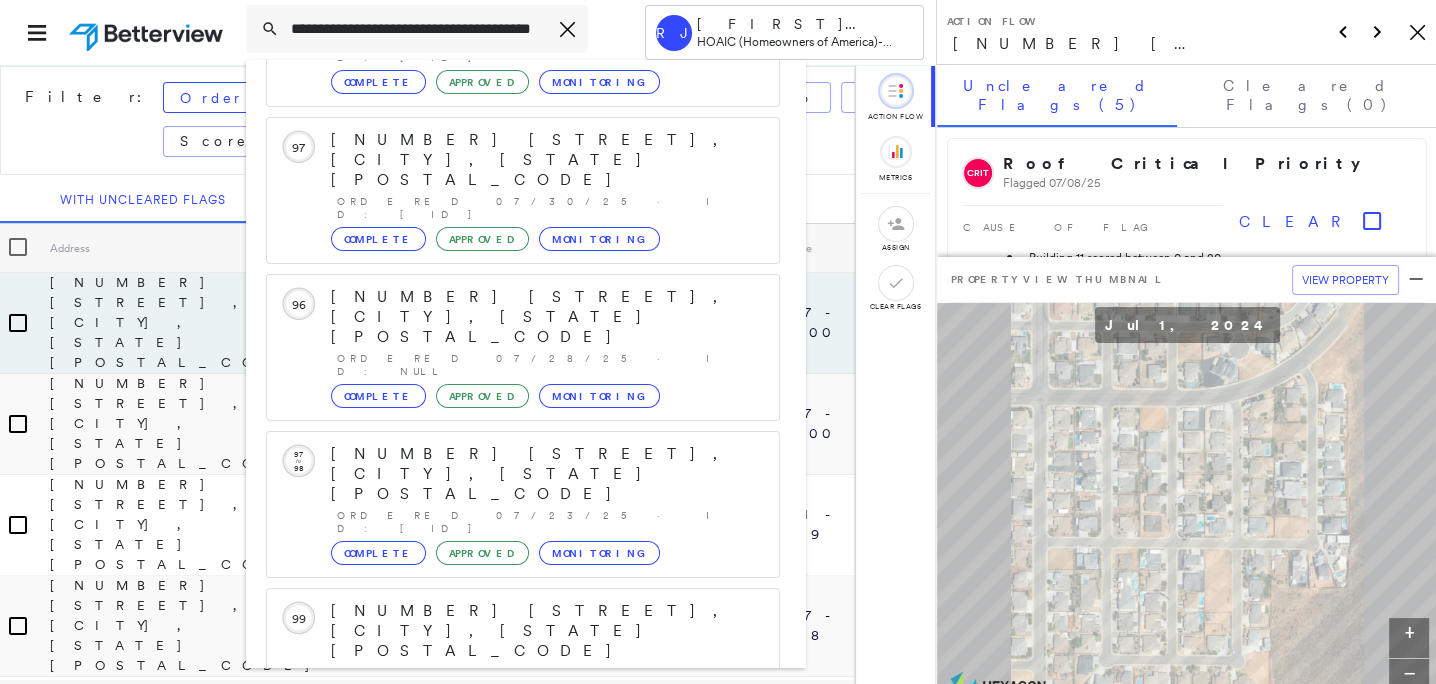 click on "[NUMBER] [STREET], [CITY], [STATE] [POSTAL_CODE]" at bounding box center [501, 923] 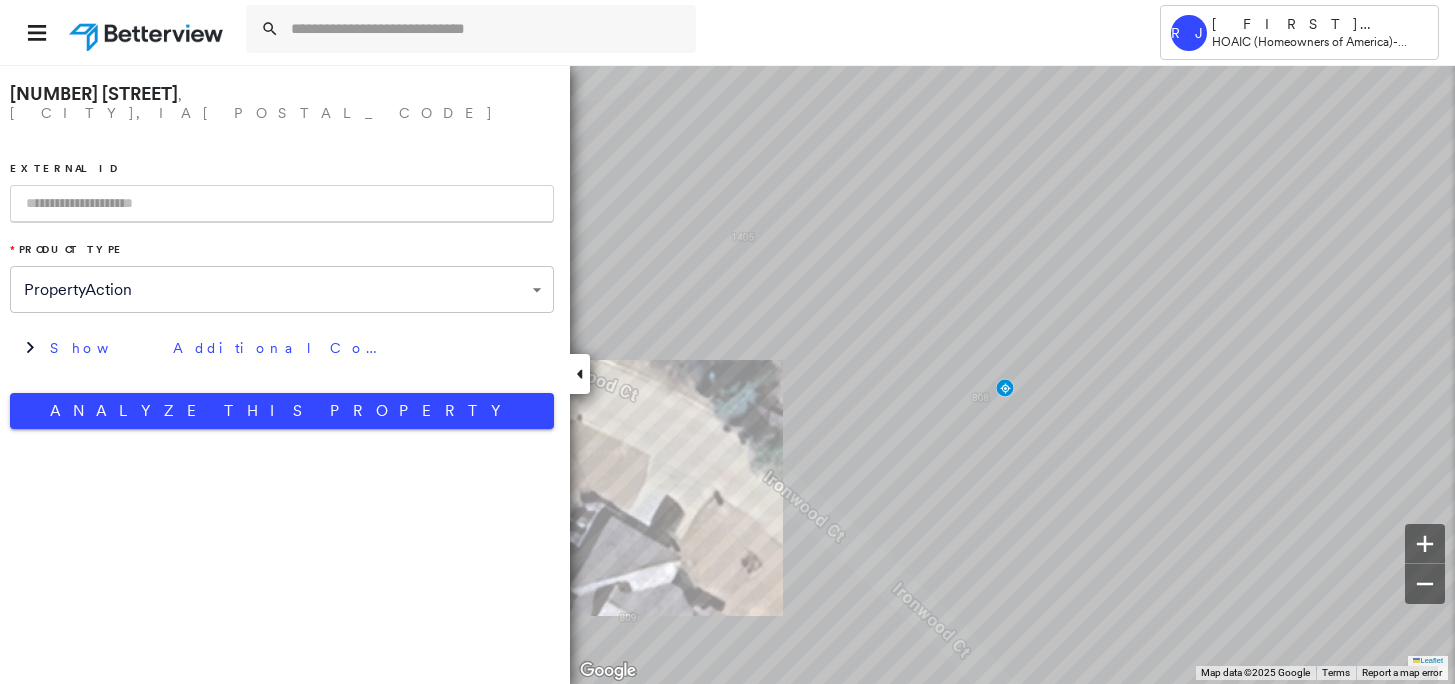 click at bounding box center (282, 204) 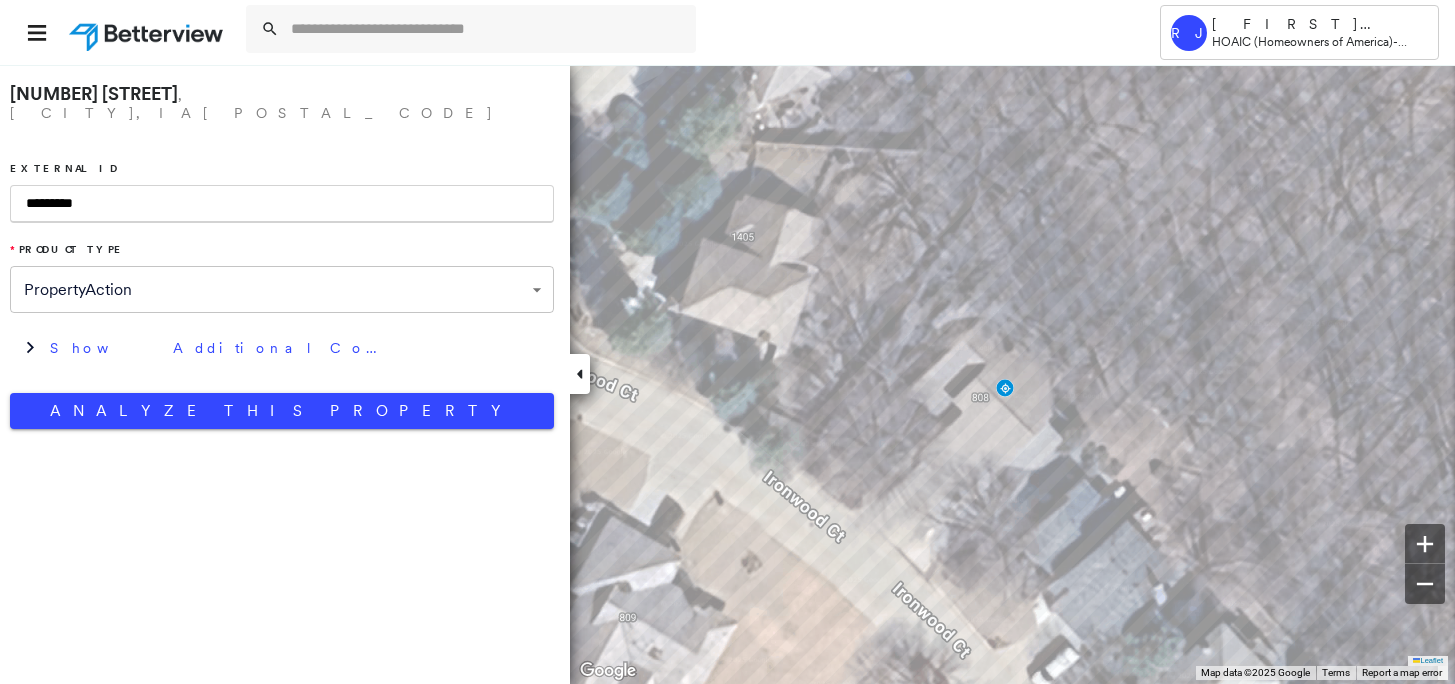 type on "*********" 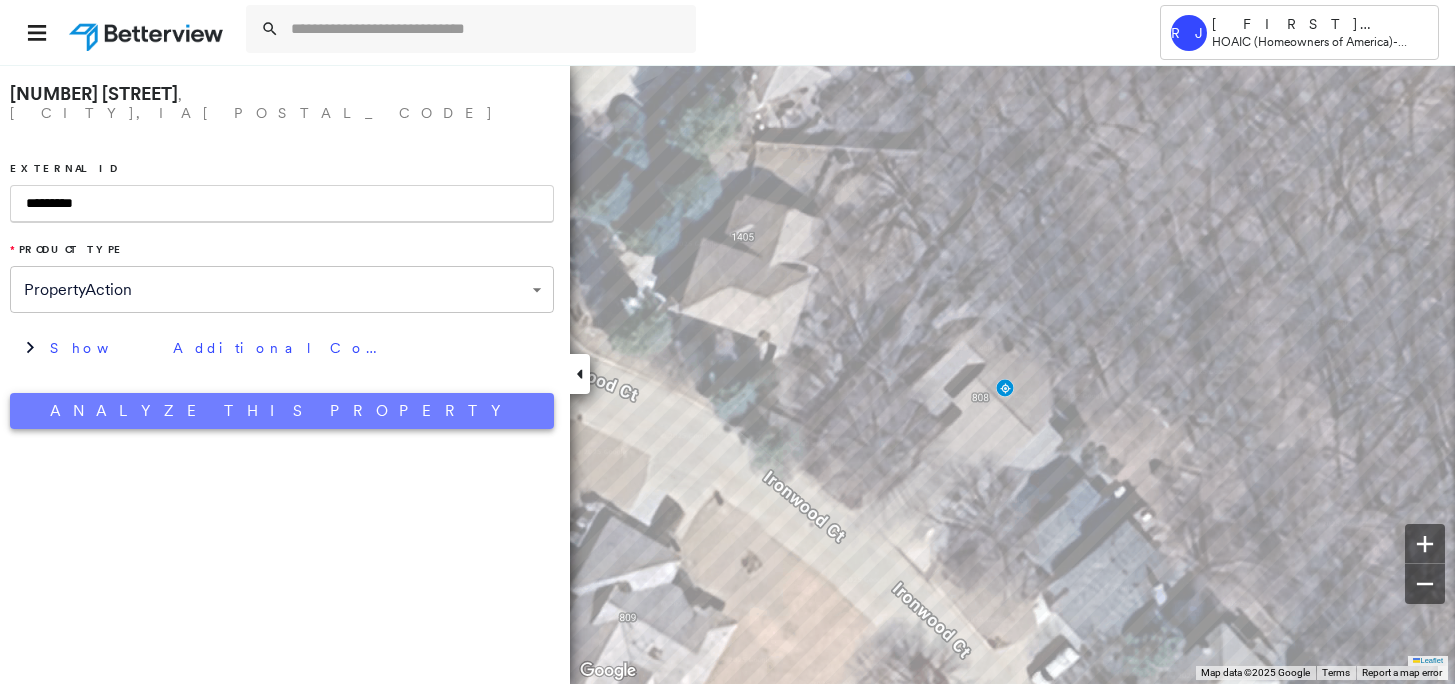 click on "Analyze This Property" at bounding box center [282, 411] 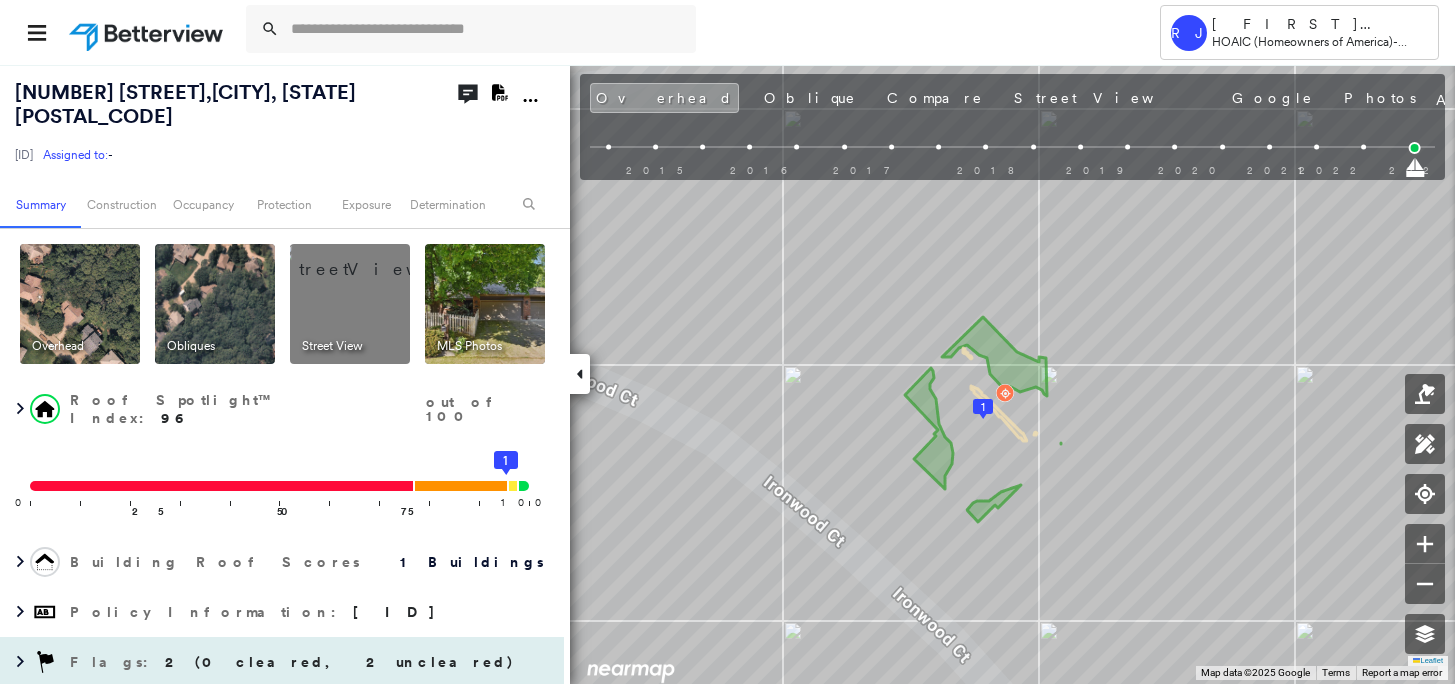 click on "2 (0 cleared, 2 uncleared)" at bounding box center (340, 662) 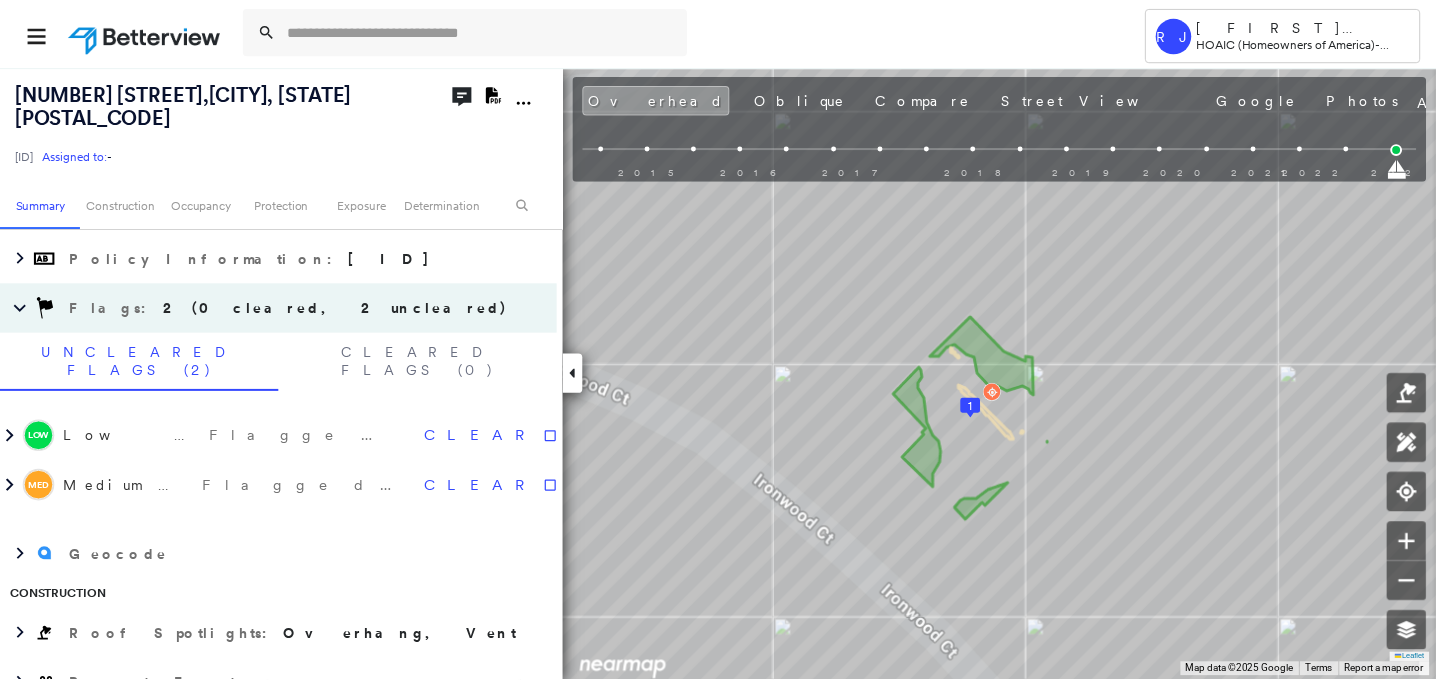 scroll, scrollTop: 361, scrollLeft: 0, axis: vertical 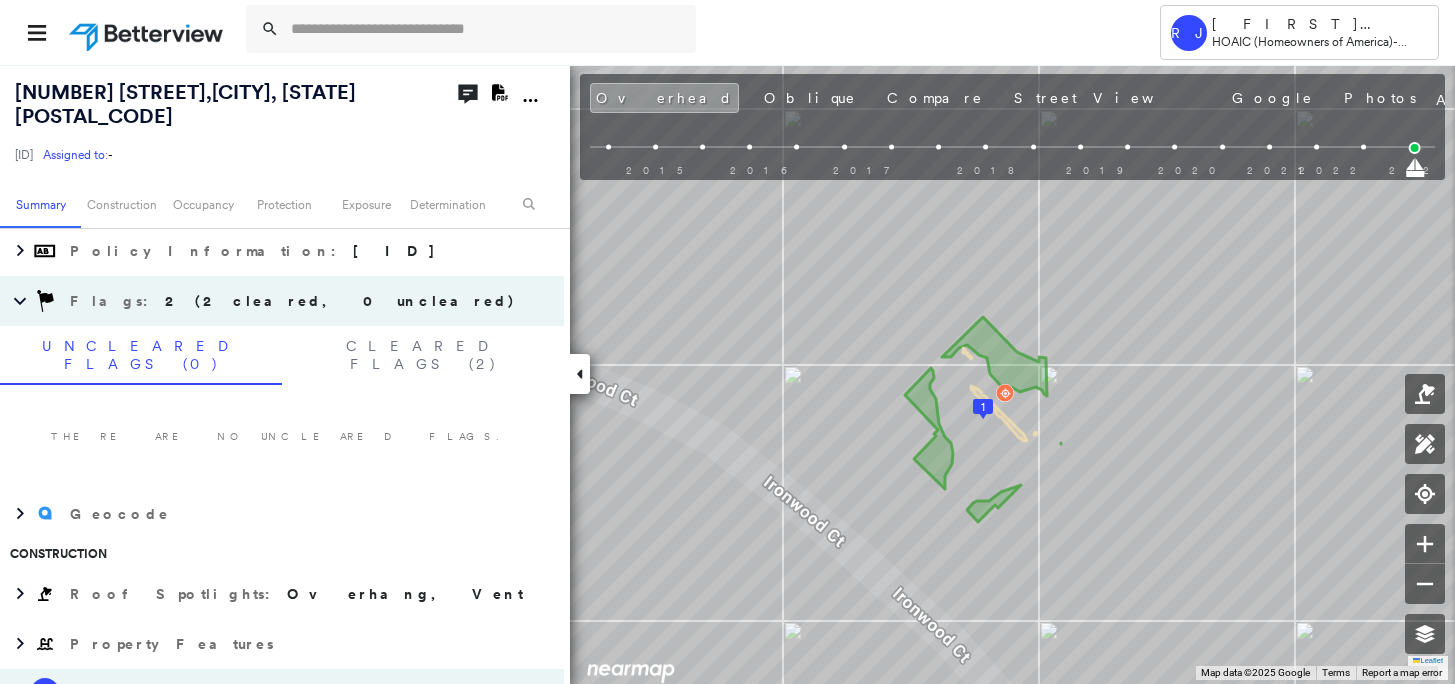 click at bounding box center [148, 32] 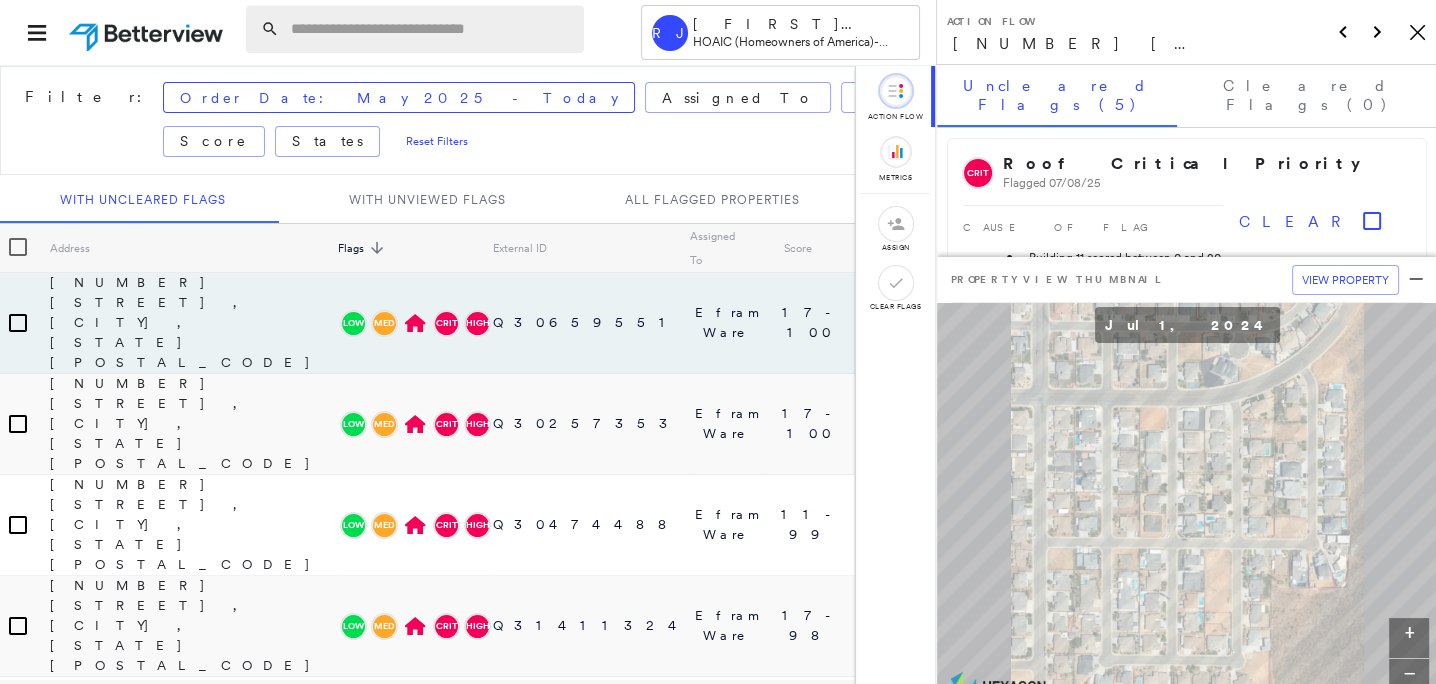 click at bounding box center [431, 29] 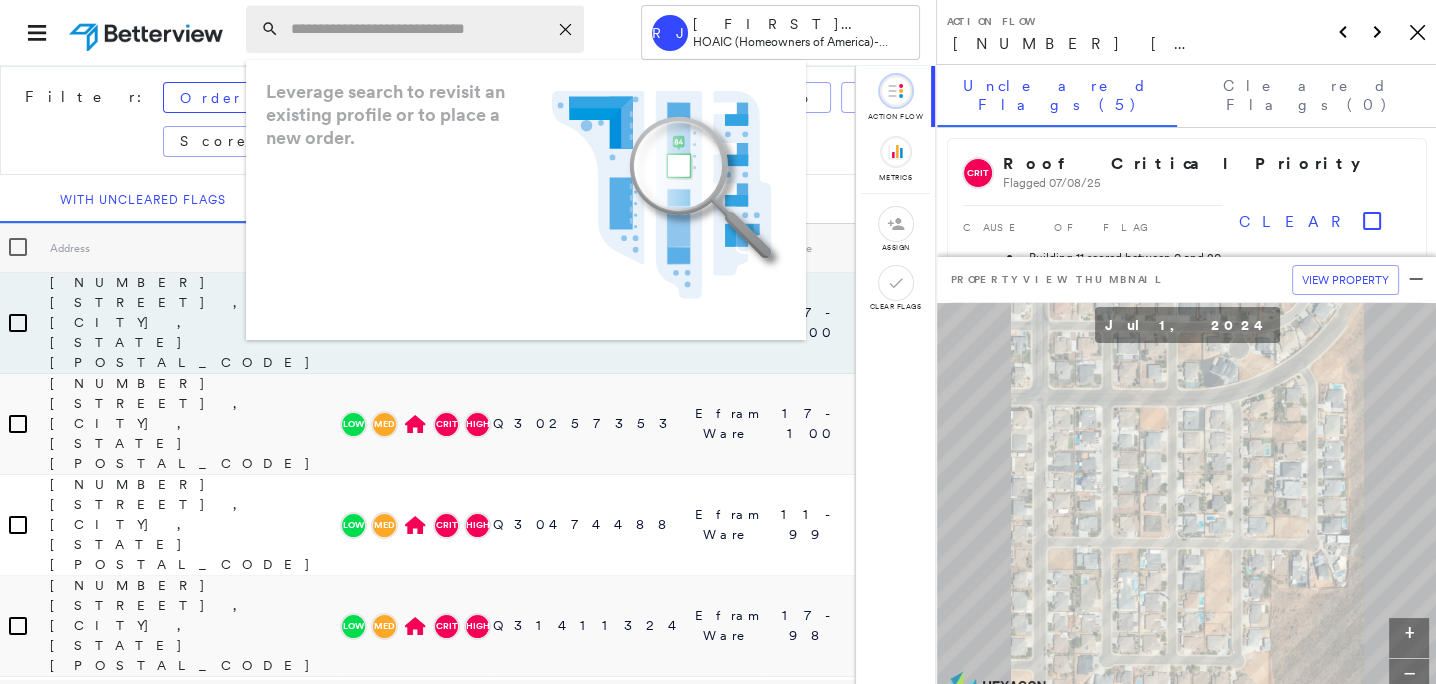 paste on "**********" 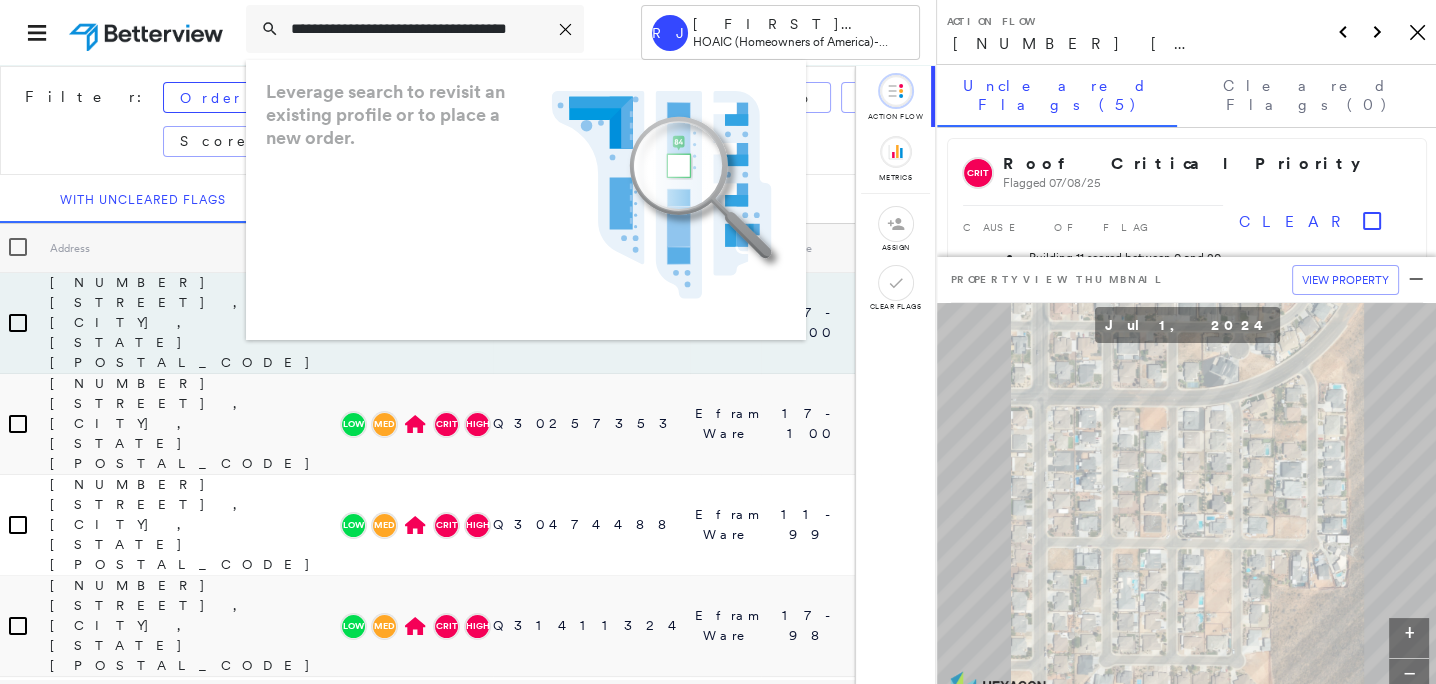 scroll, scrollTop: 0, scrollLeft: 46, axis: horizontal 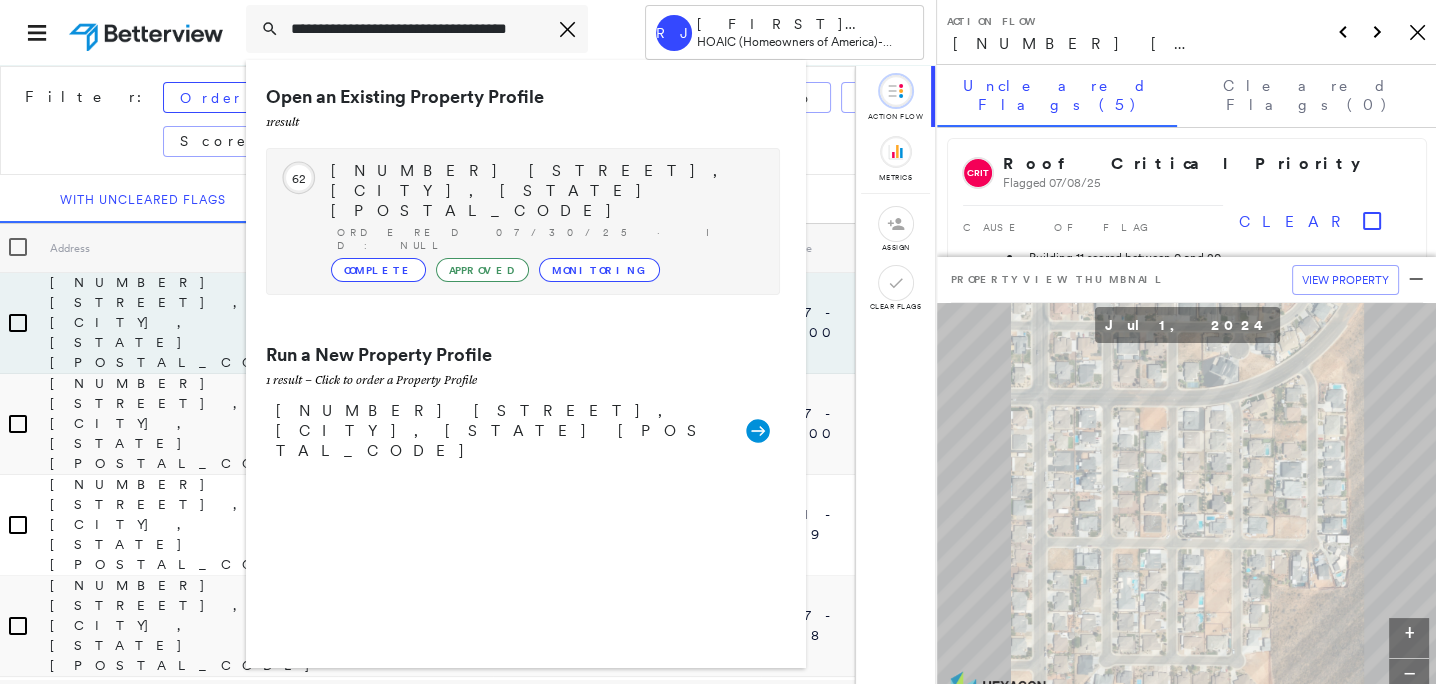 type on "**********" 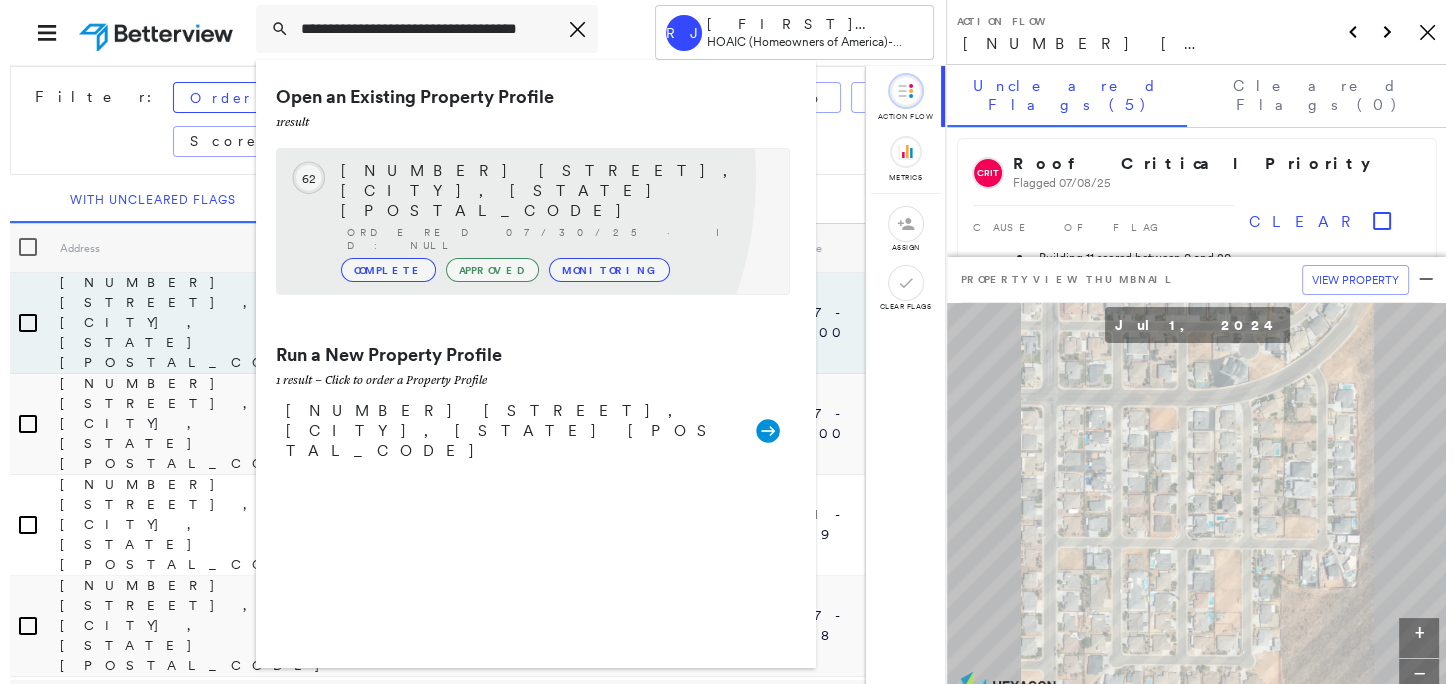 scroll, scrollTop: 0, scrollLeft: 0, axis: both 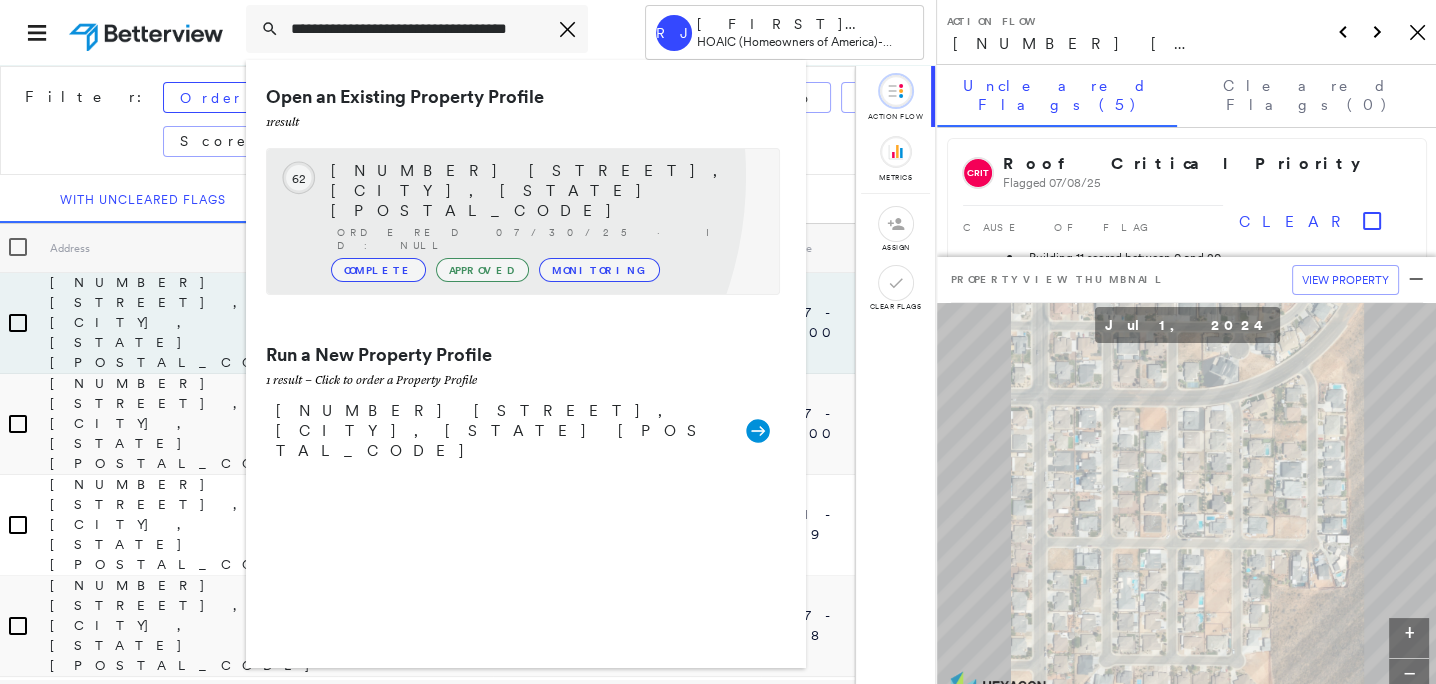 click on "[NUMBER] [STREET], [CITY], [STATE] [POSTAL_CODE]" at bounding box center (545, 191) 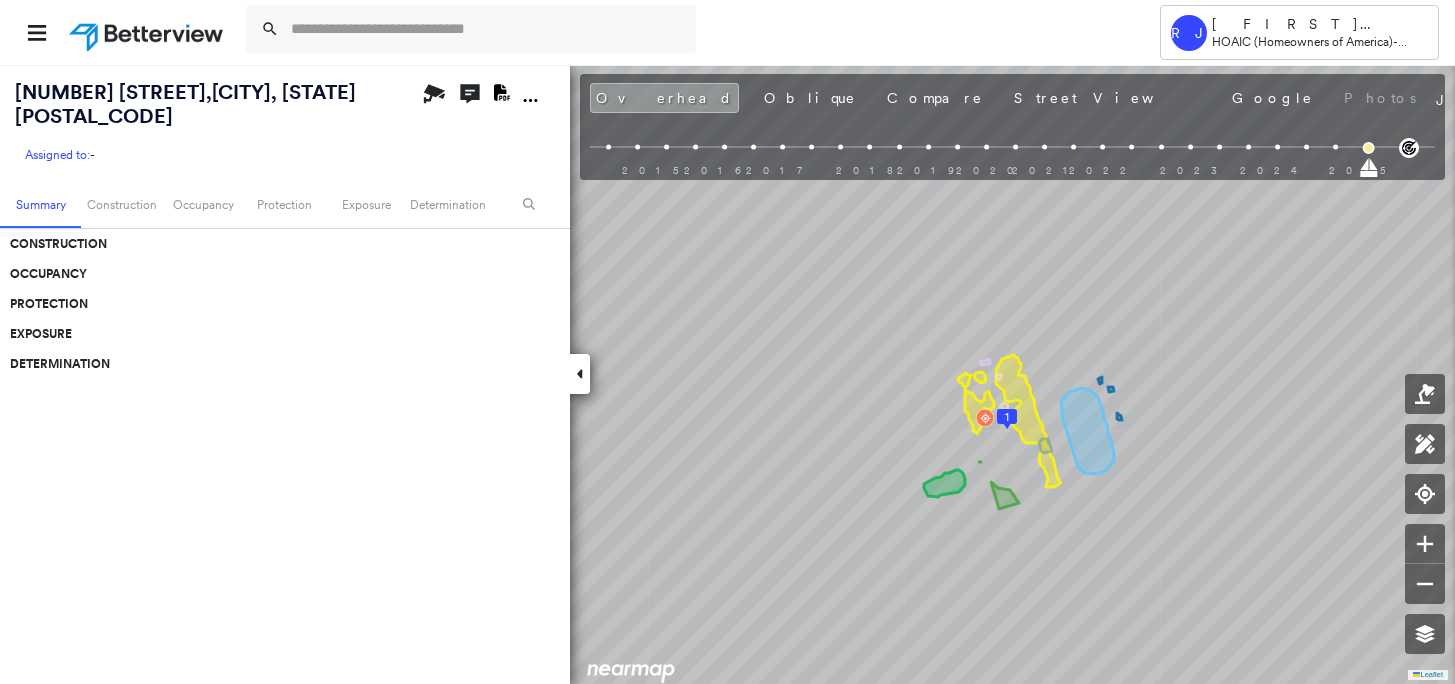 click at bounding box center [530, 100] 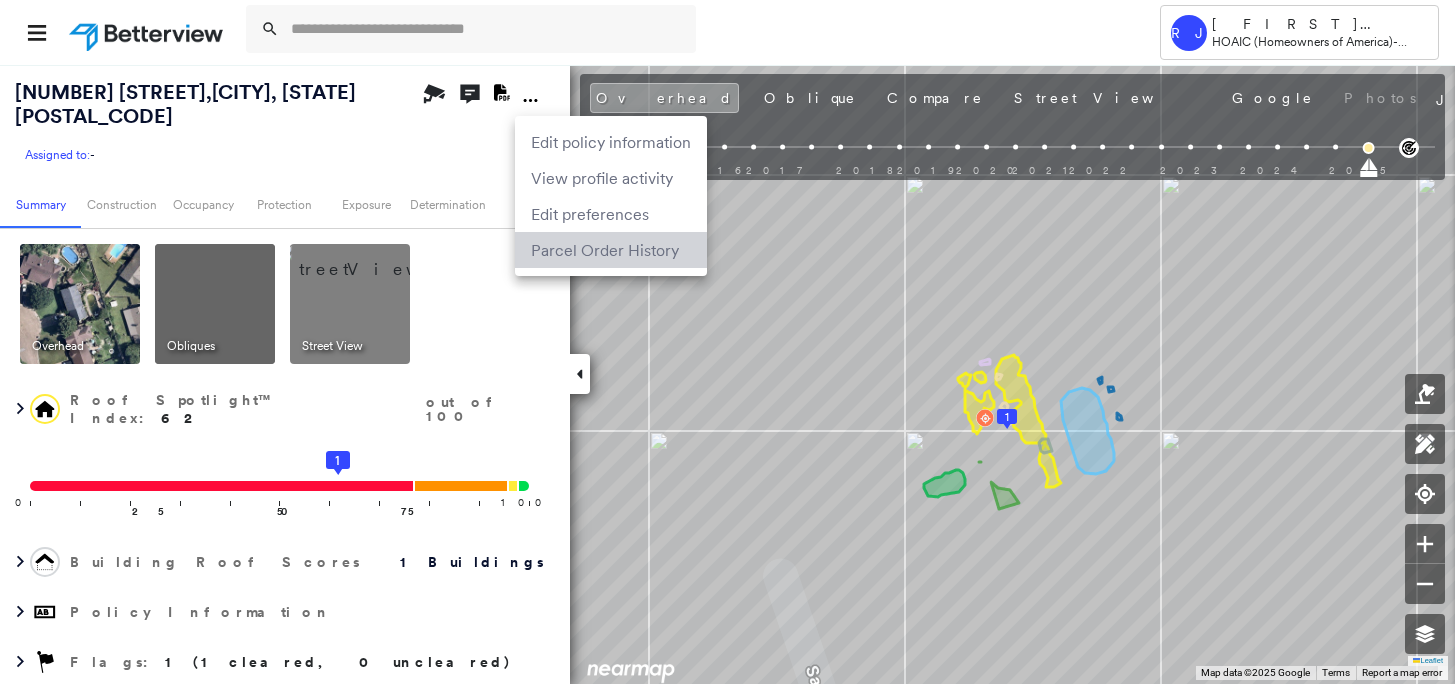 click on "Parcel Order History" at bounding box center [611, 250] 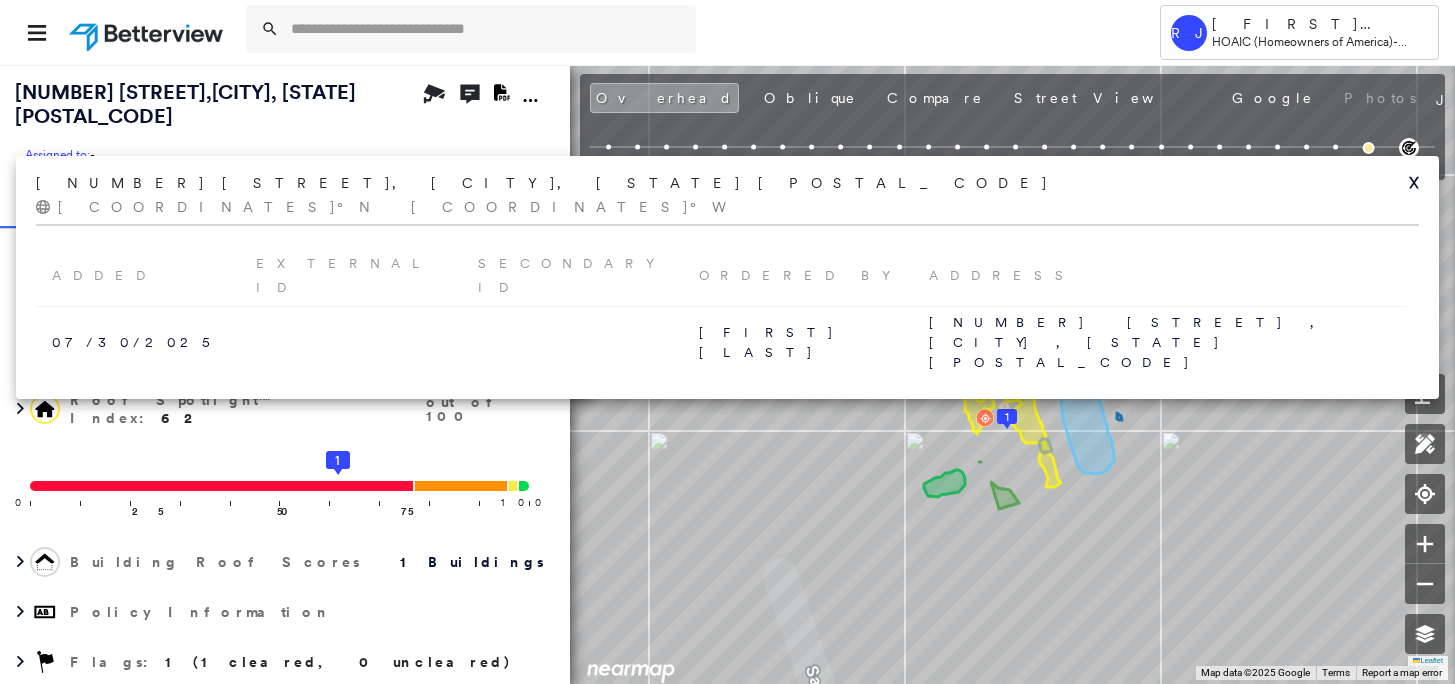 click 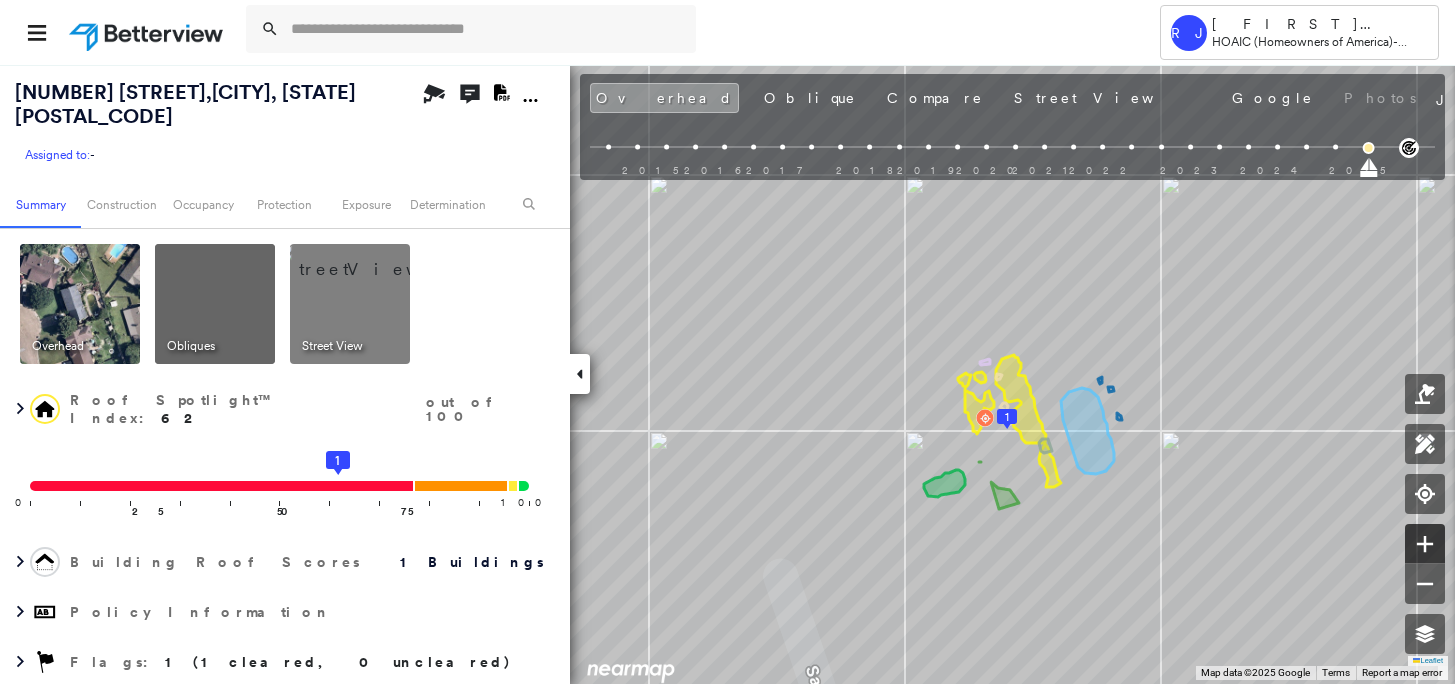 click 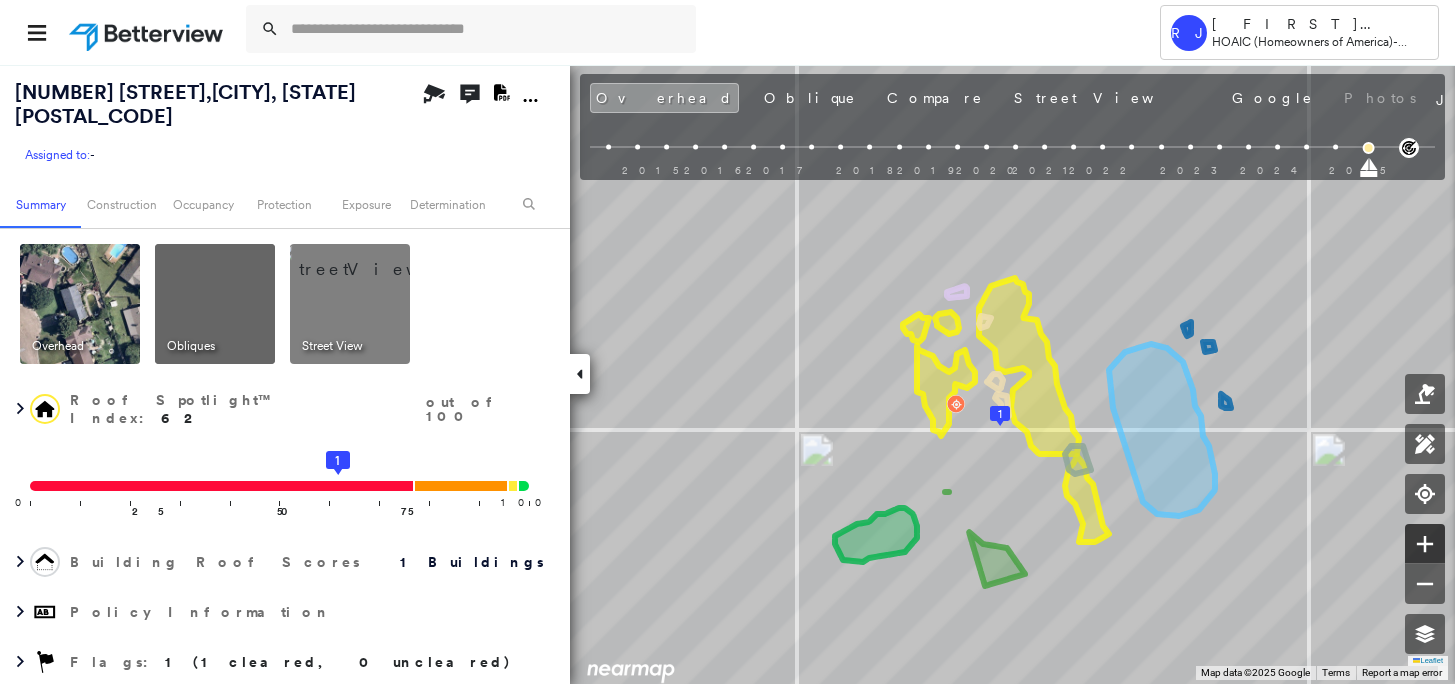 click 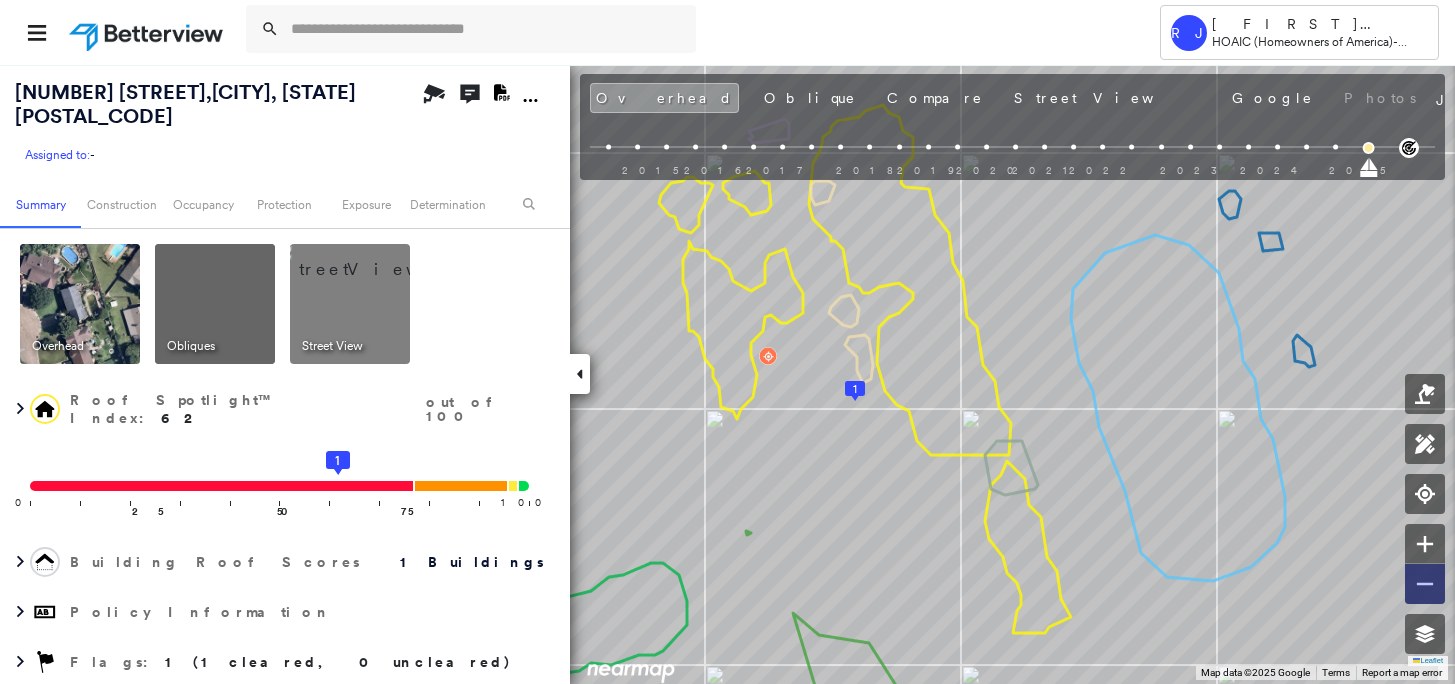 click at bounding box center [1425, 584] 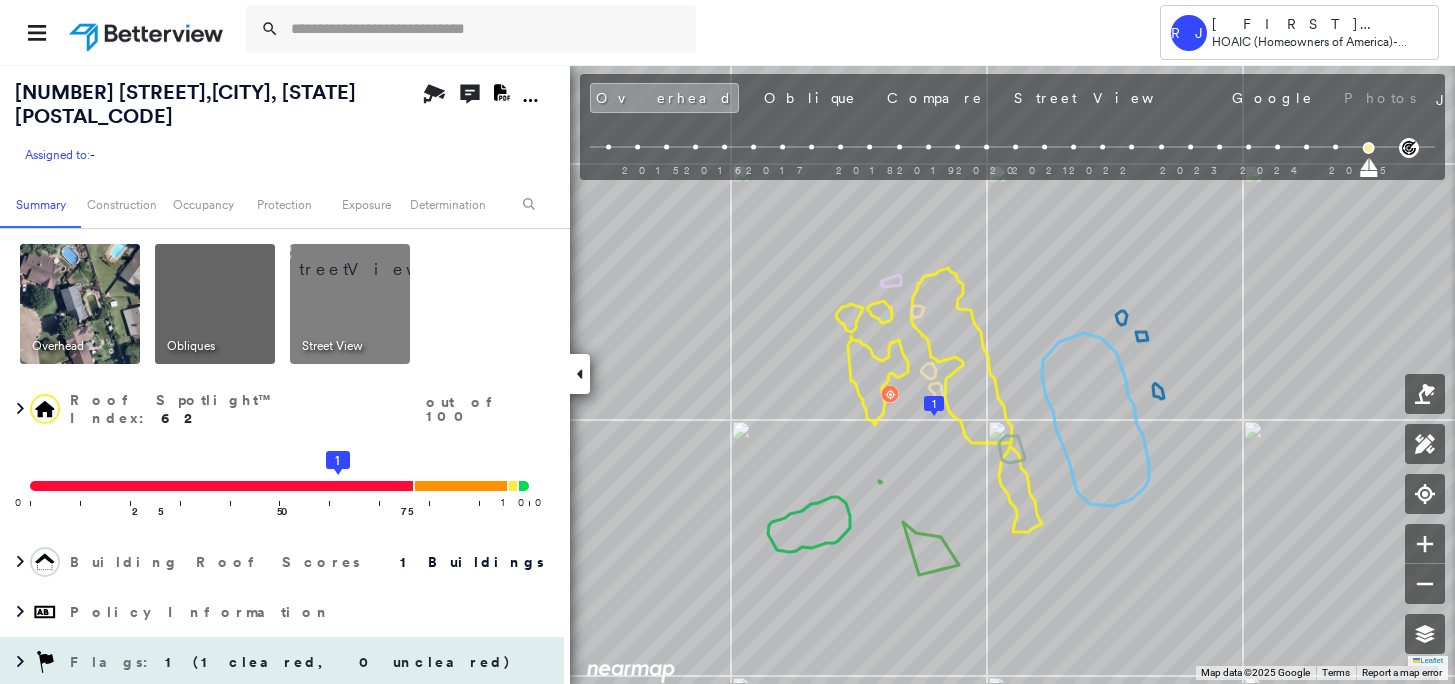 click on "1 (1 cleared, 0 uncleared)" at bounding box center [338, 662] 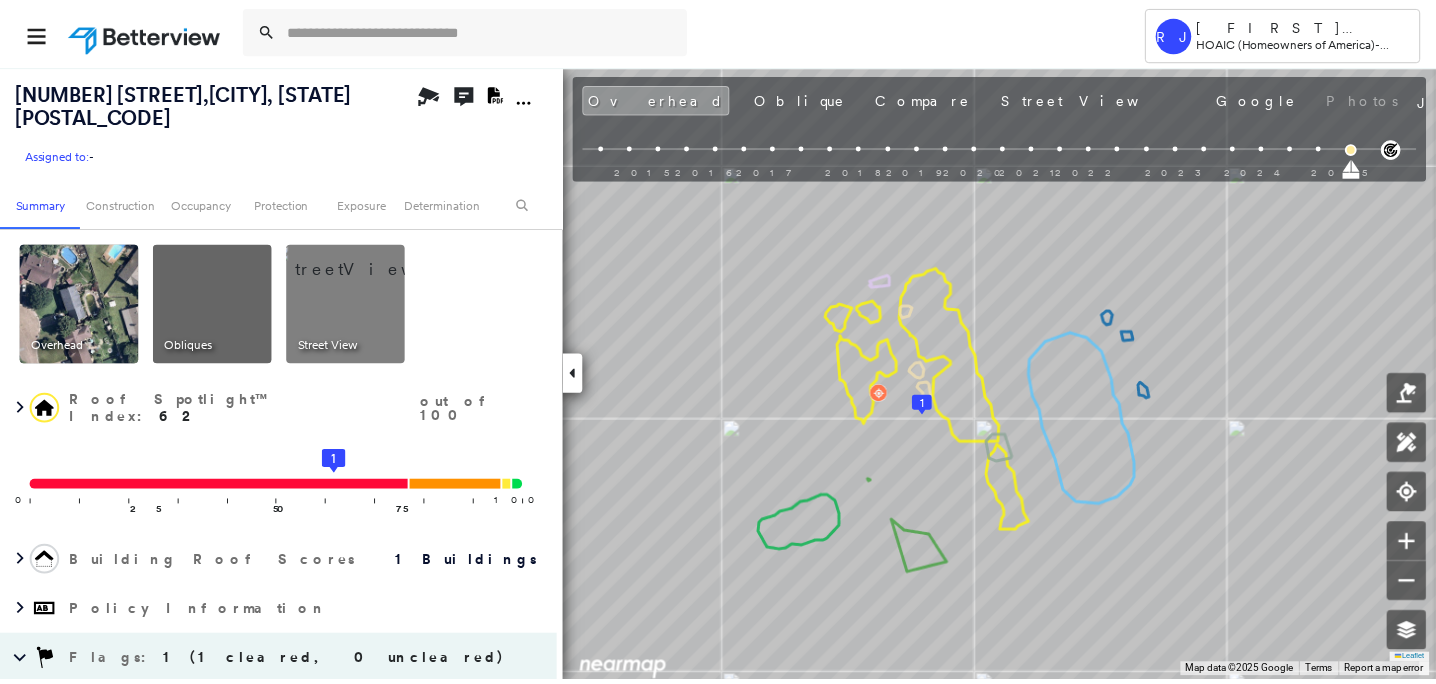 scroll, scrollTop: 168, scrollLeft: 0, axis: vertical 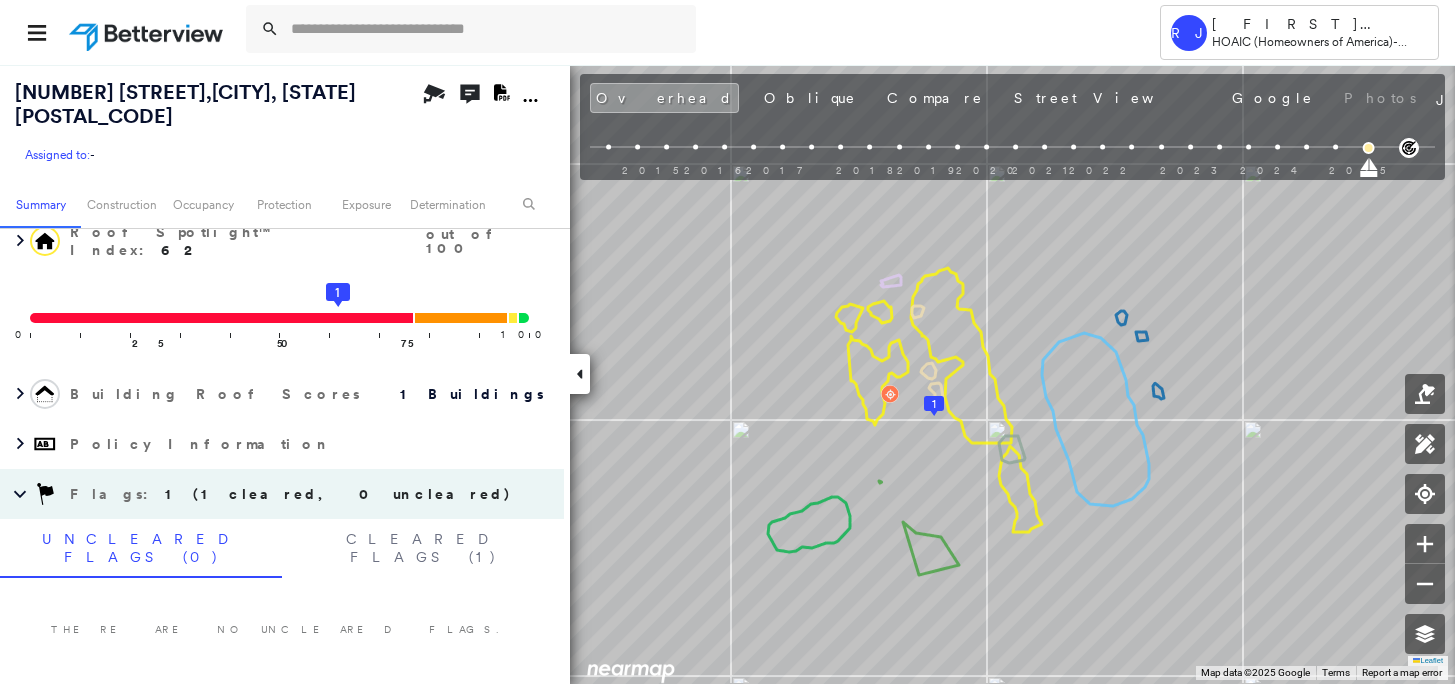 click at bounding box center [148, 32] 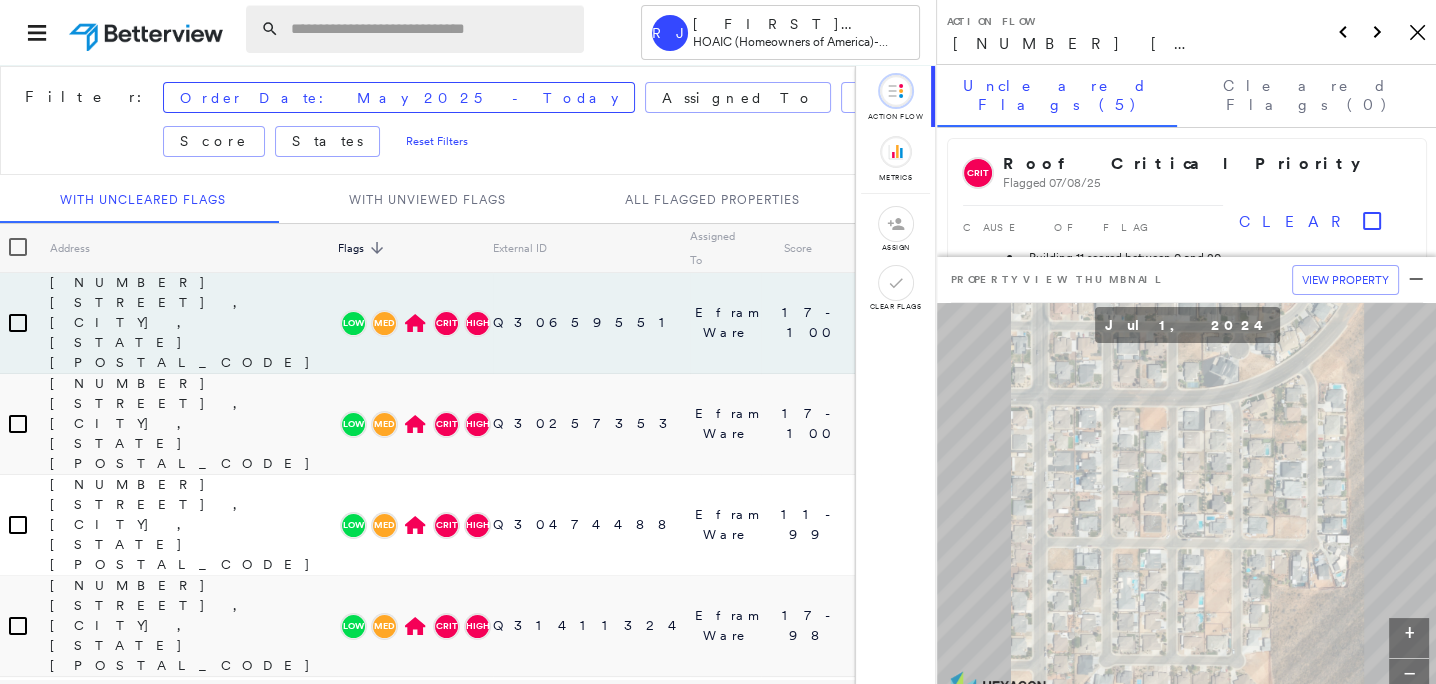 paste on "**********" 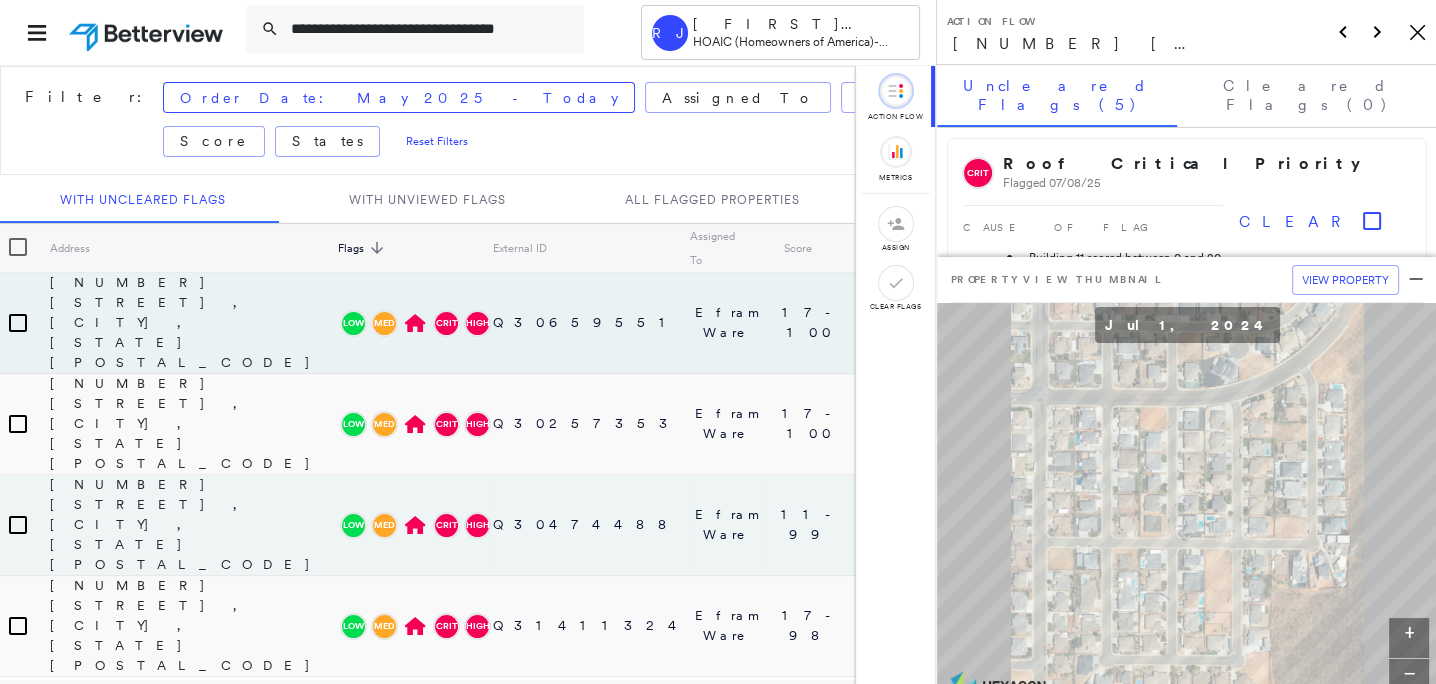 scroll, scrollTop: 0, scrollLeft: 12, axis: horizontal 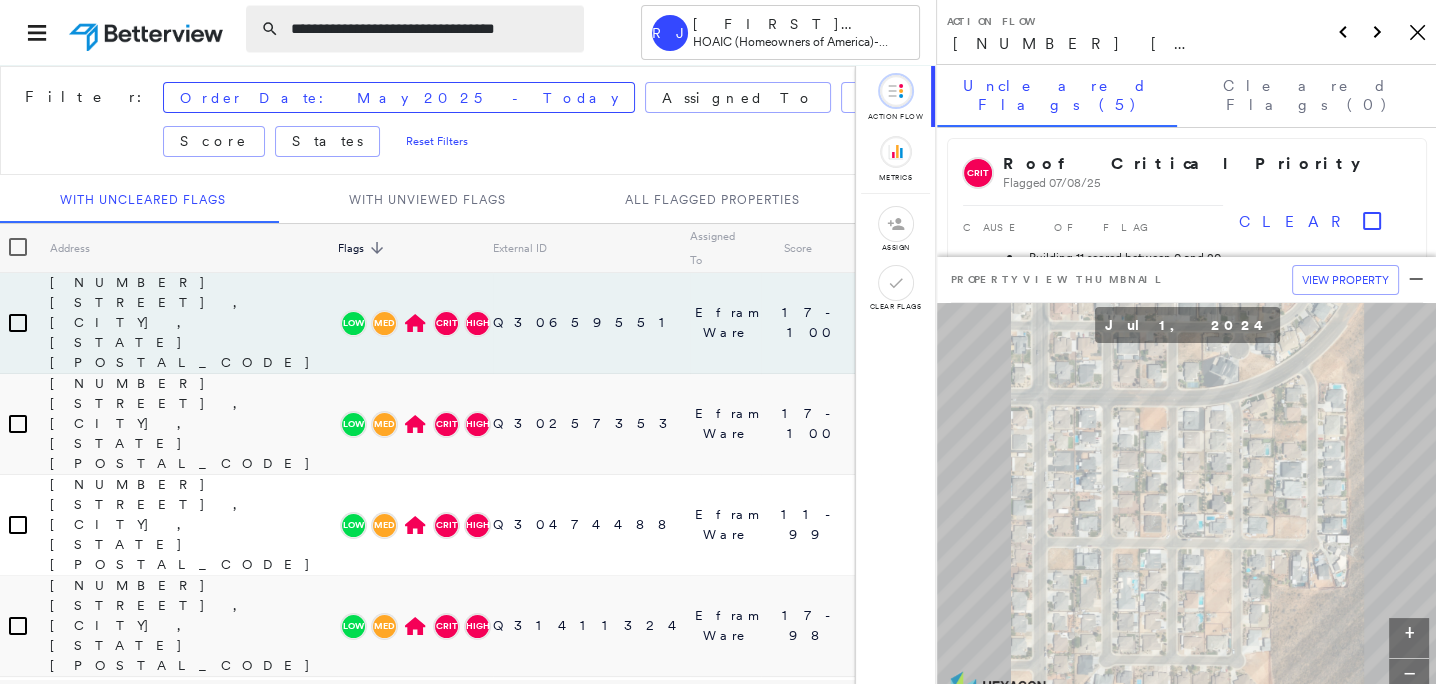 click on "**********" at bounding box center (431, 29) 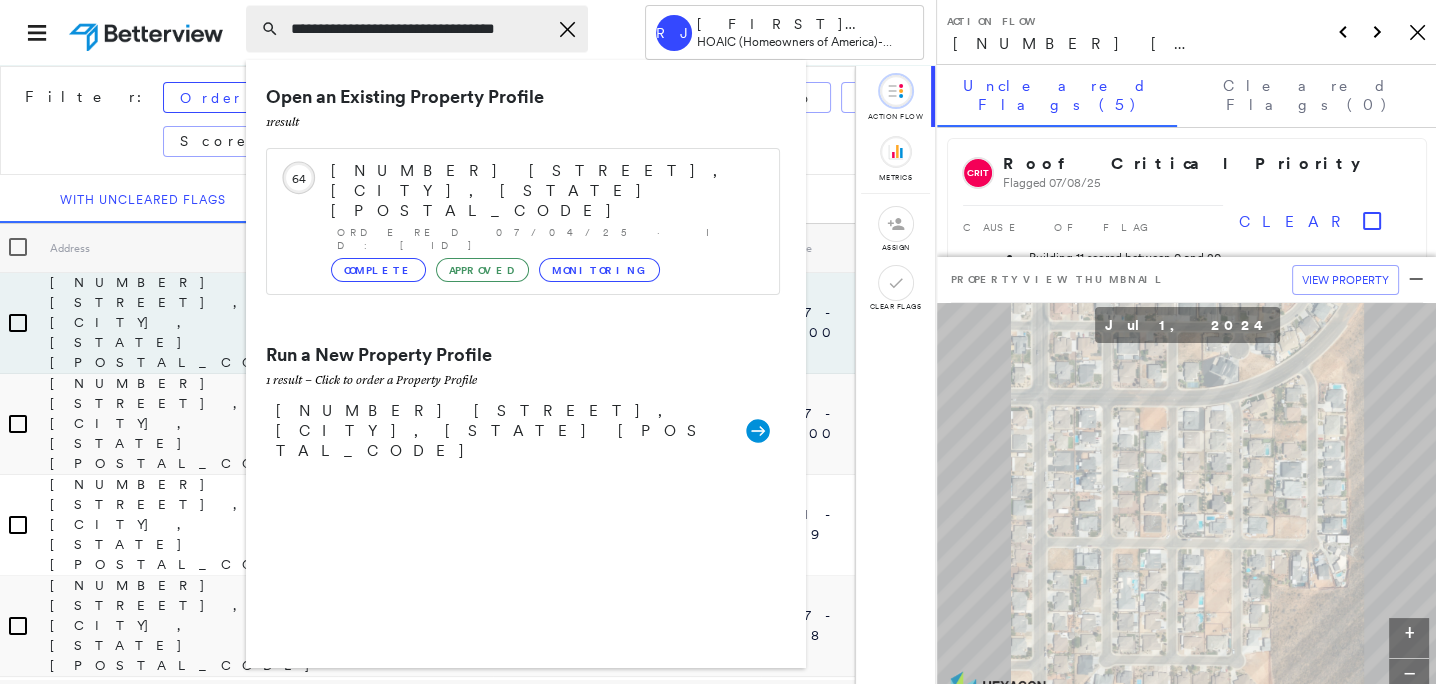 type on "**********" 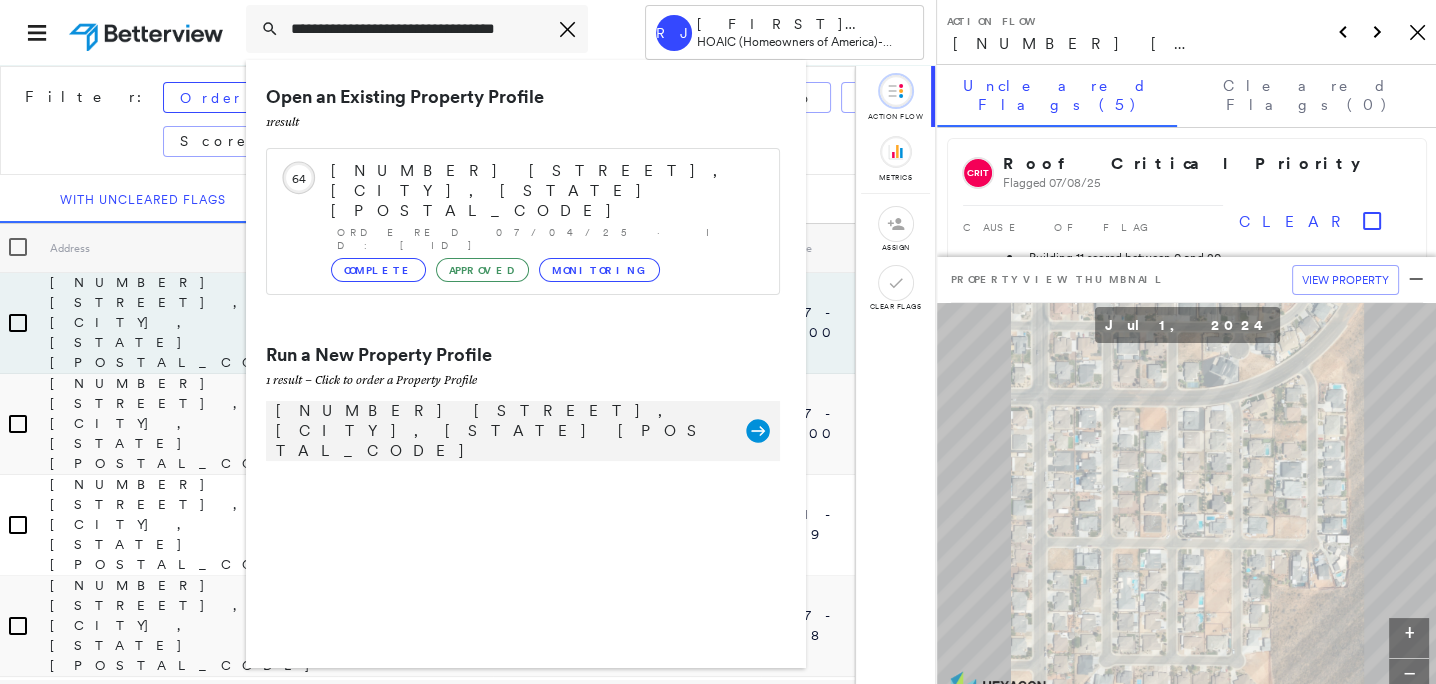 click on "[NUMBER] [STREET], [CITY], [STATE] [POSTAL_CODE]" at bounding box center (501, 431) 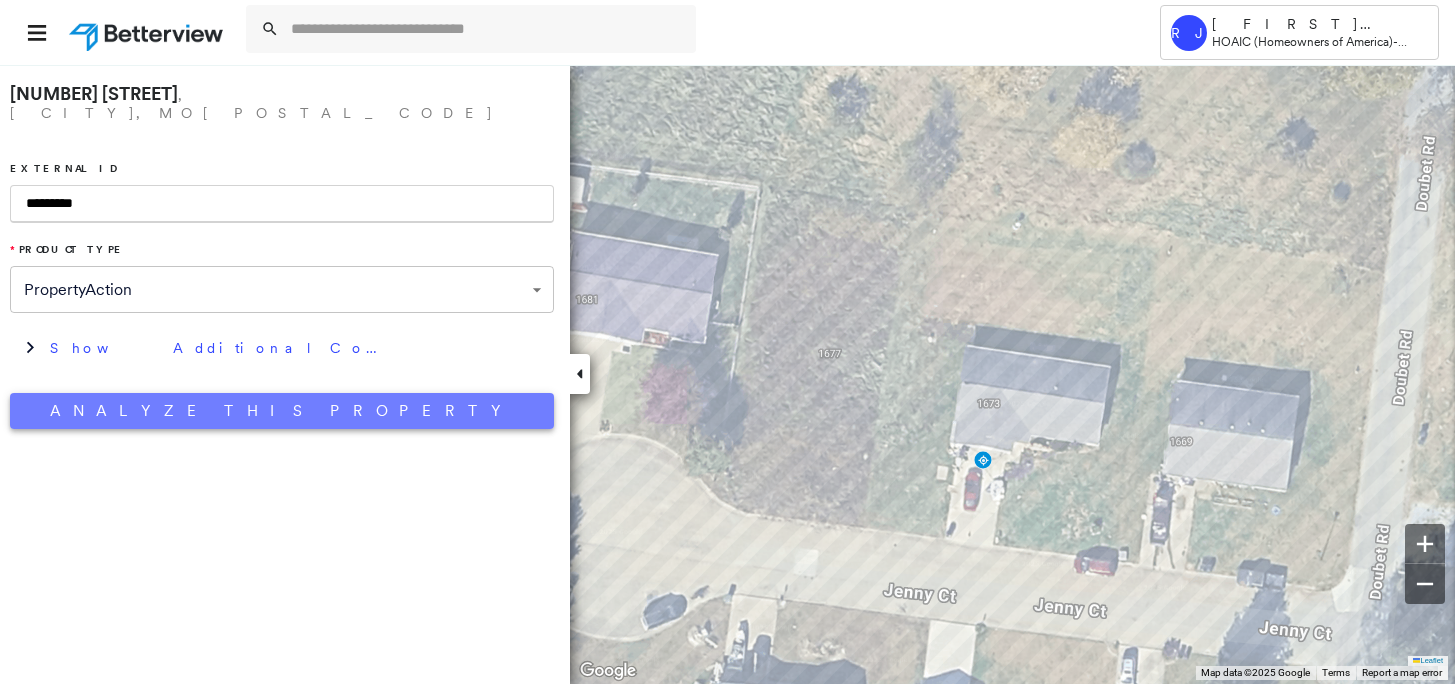 type on "*********" 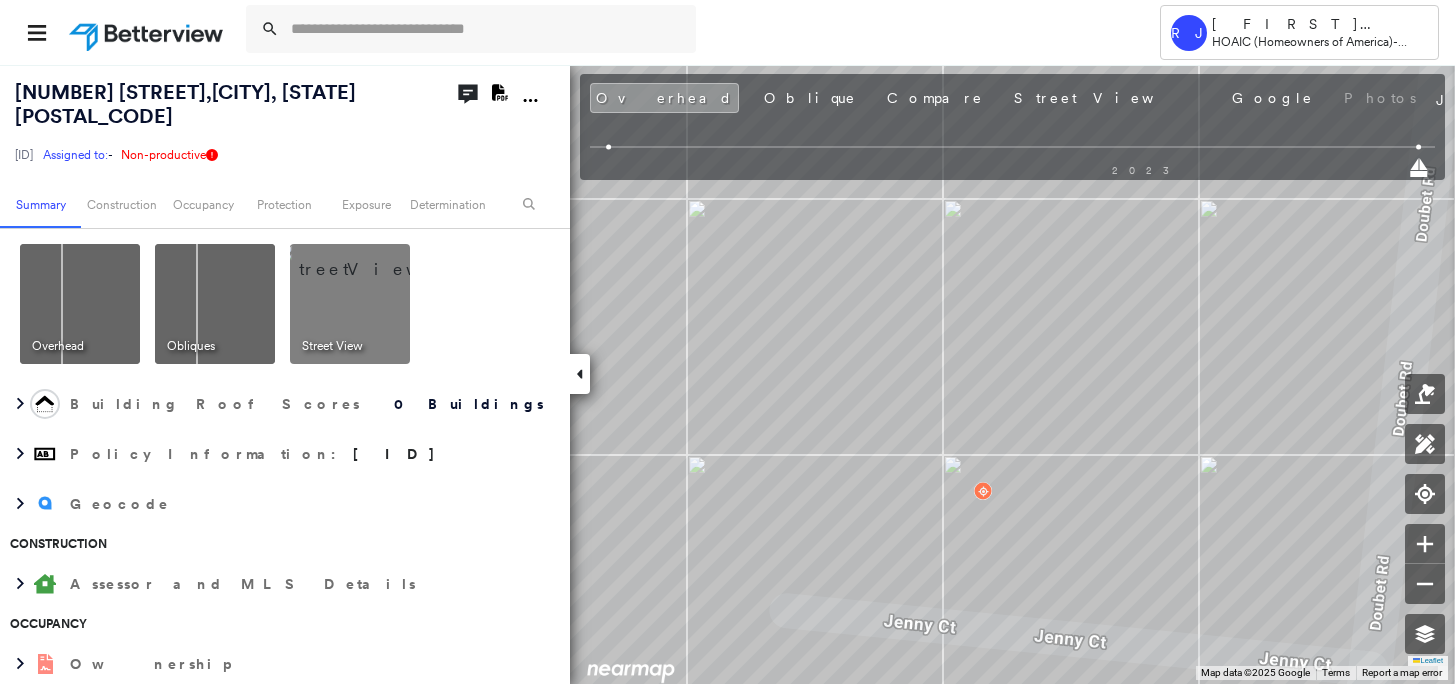 click at bounding box center [148, 32] 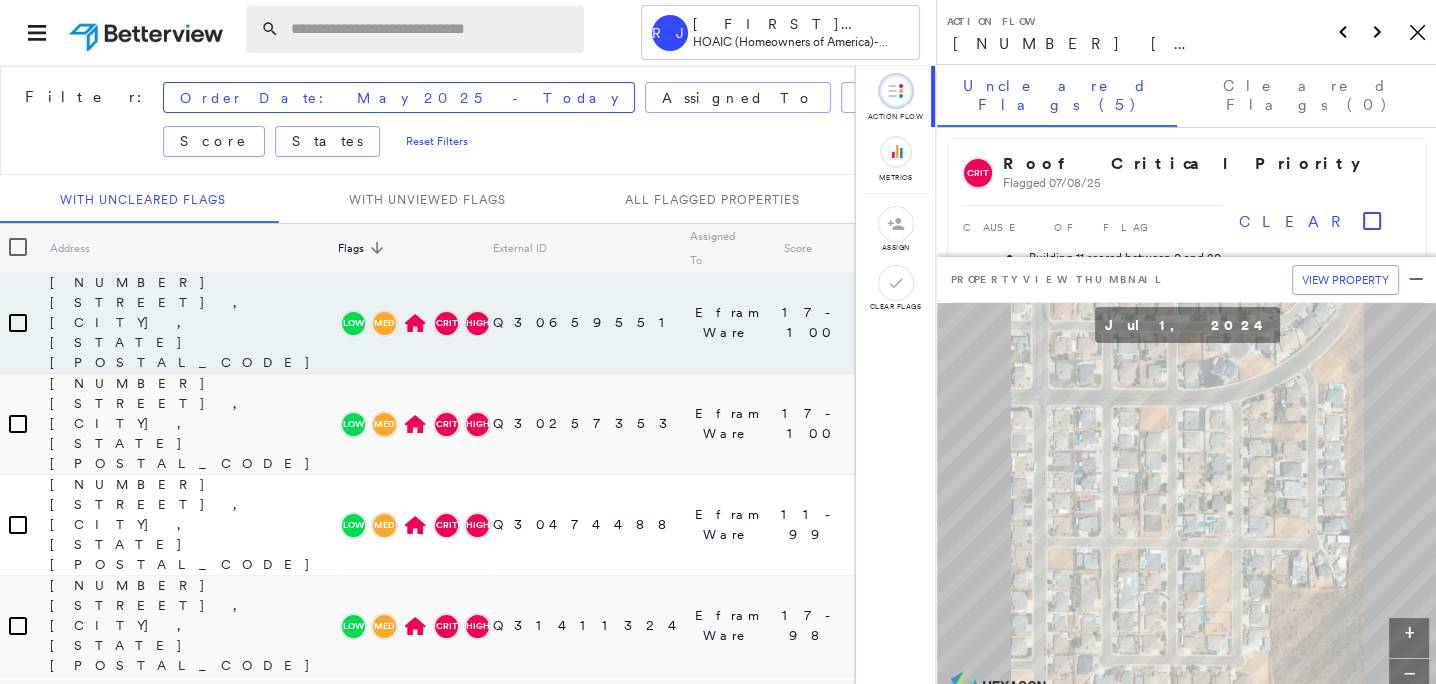 click at bounding box center [431, 29] 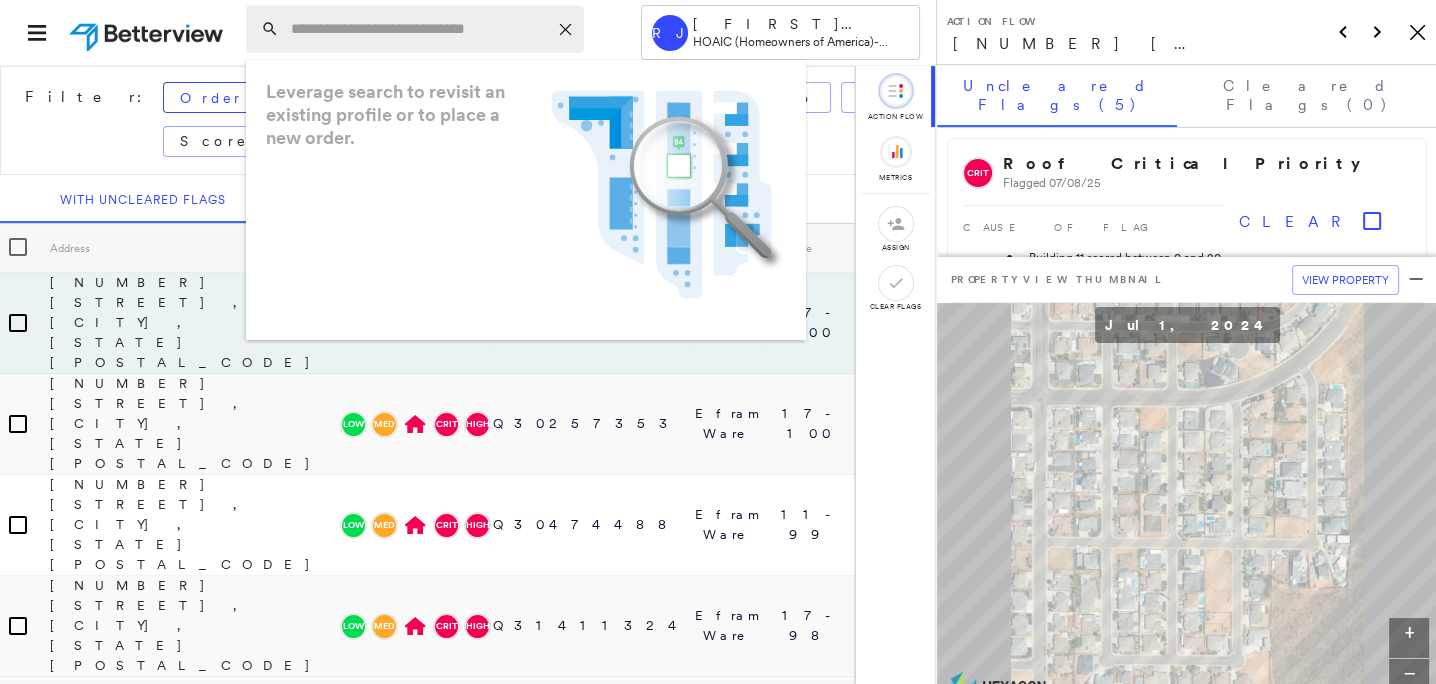 paste on "**********" 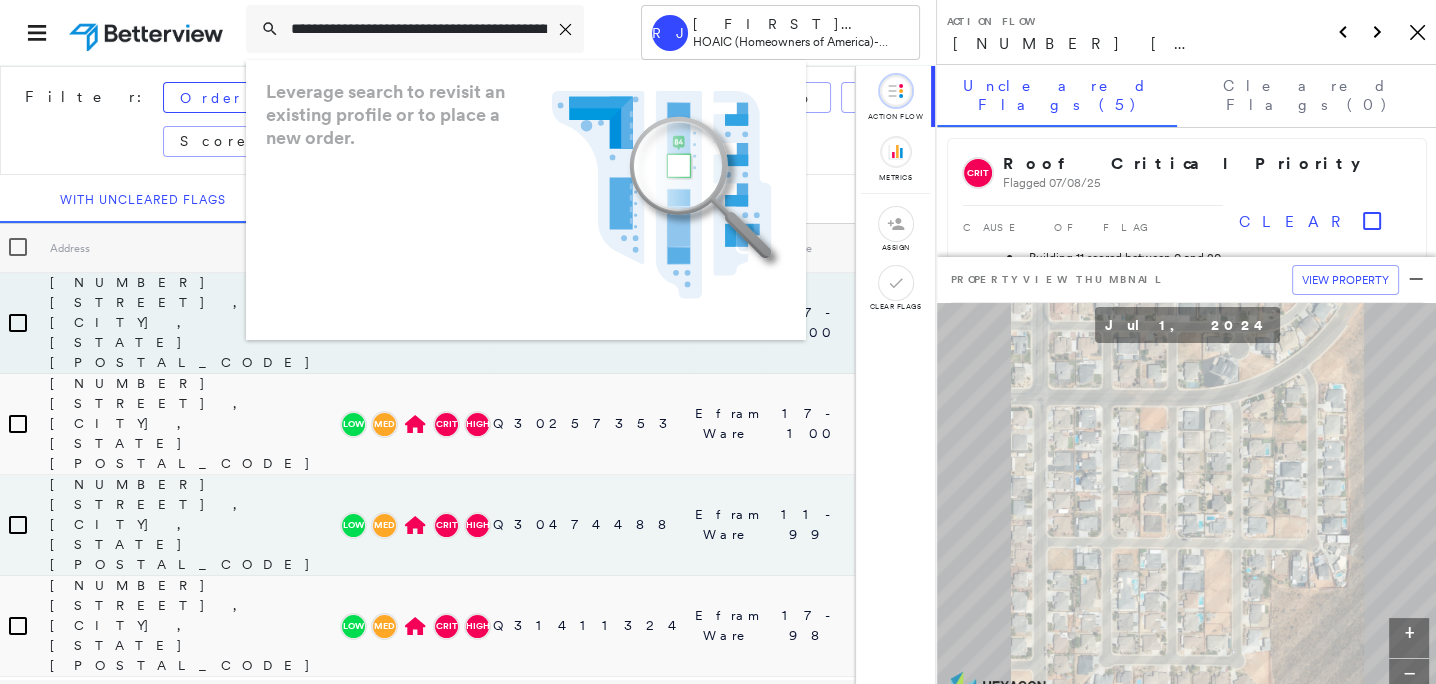 scroll, scrollTop: 0, scrollLeft: 134, axis: horizontal 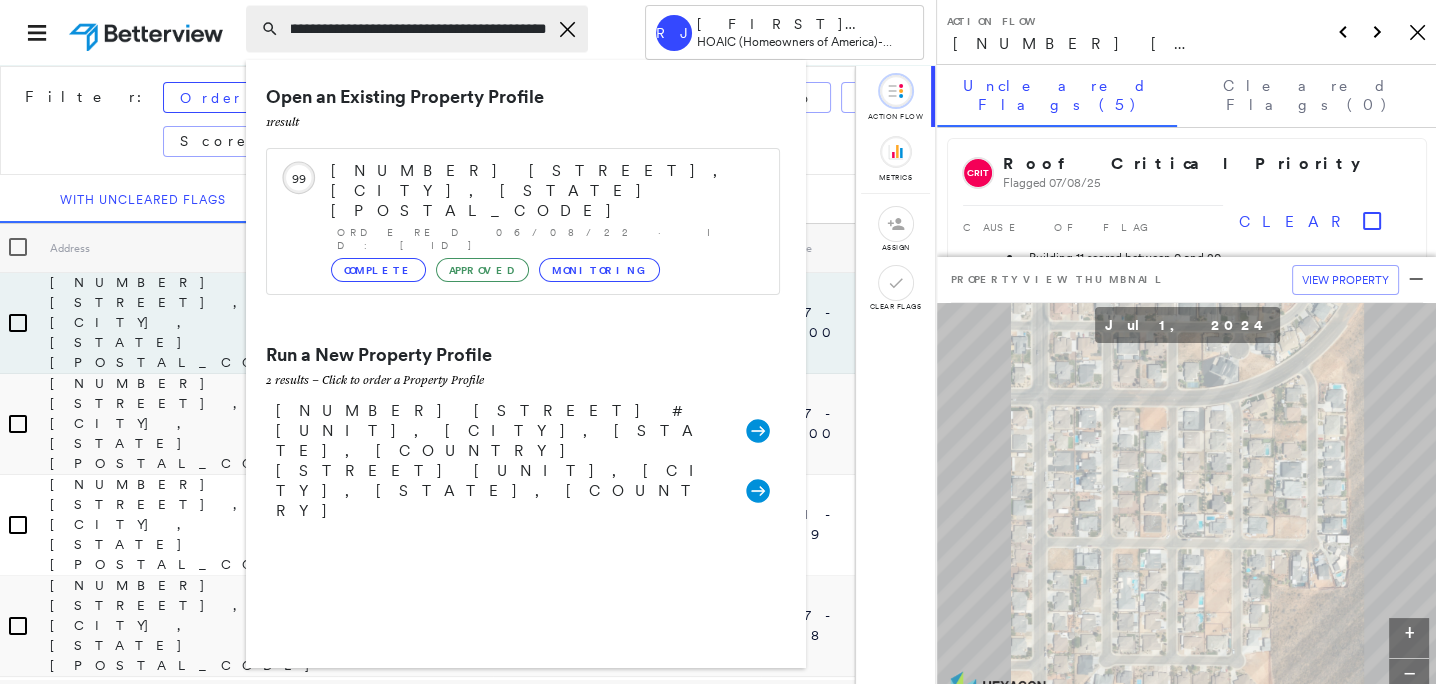 type on "**********" 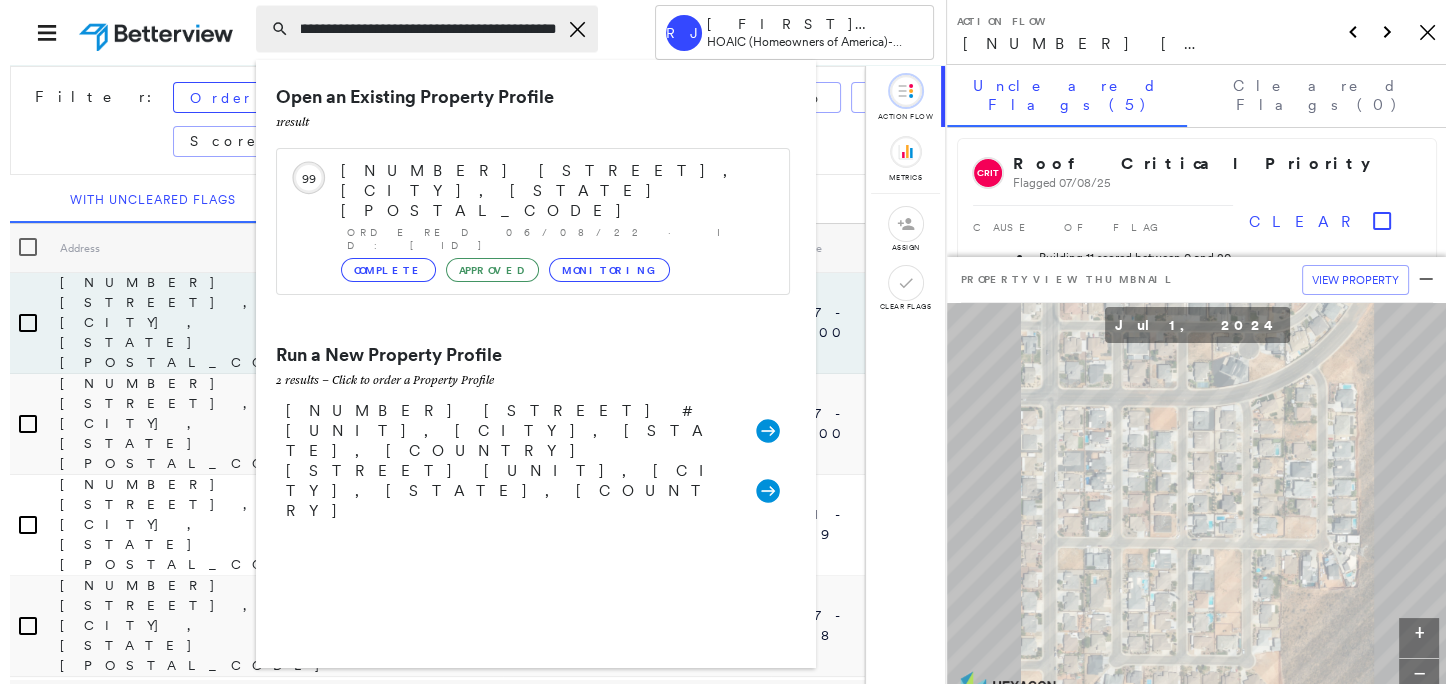 scroll, scrollTop: 0, scrollLeft: 0, axis: both 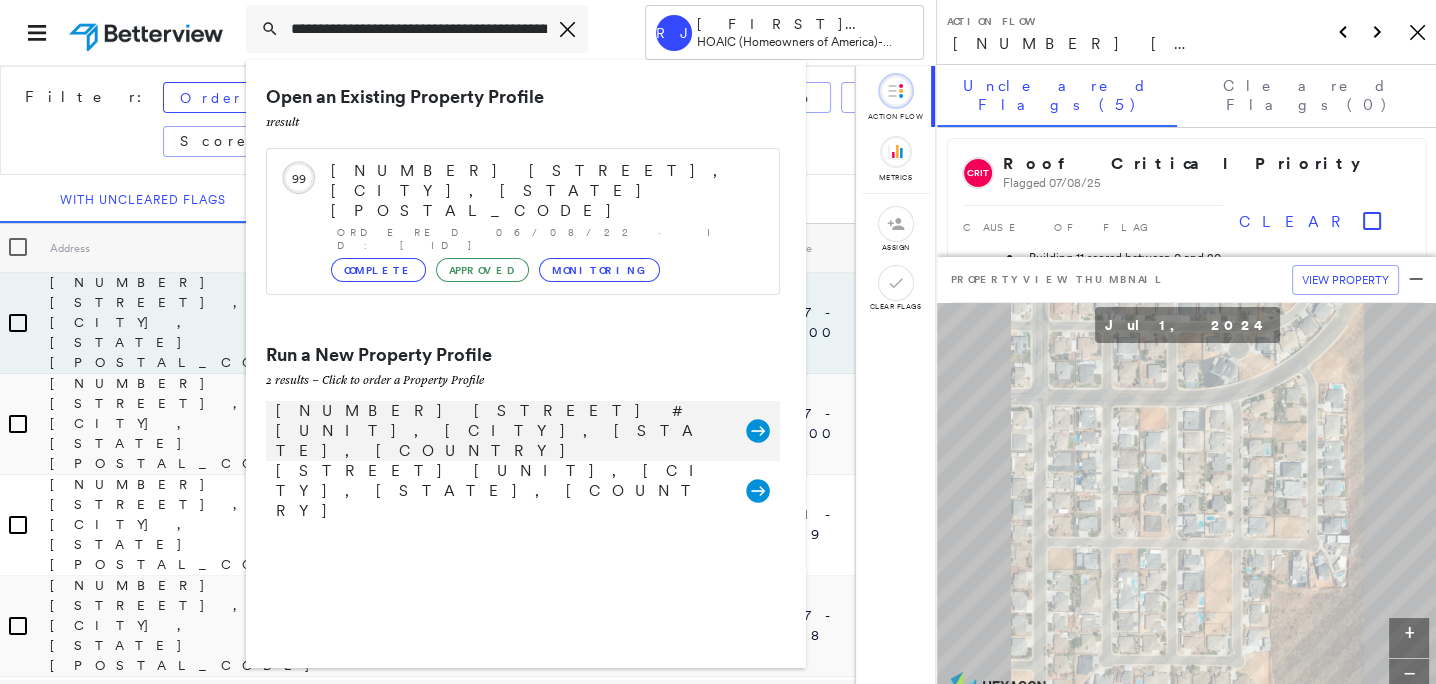 click on "[NUMBER] [STREET] #[UNIT], [CITY], [STATE], [COUNTRY] Group Created with Sketch." at bounding box center (523, 431) 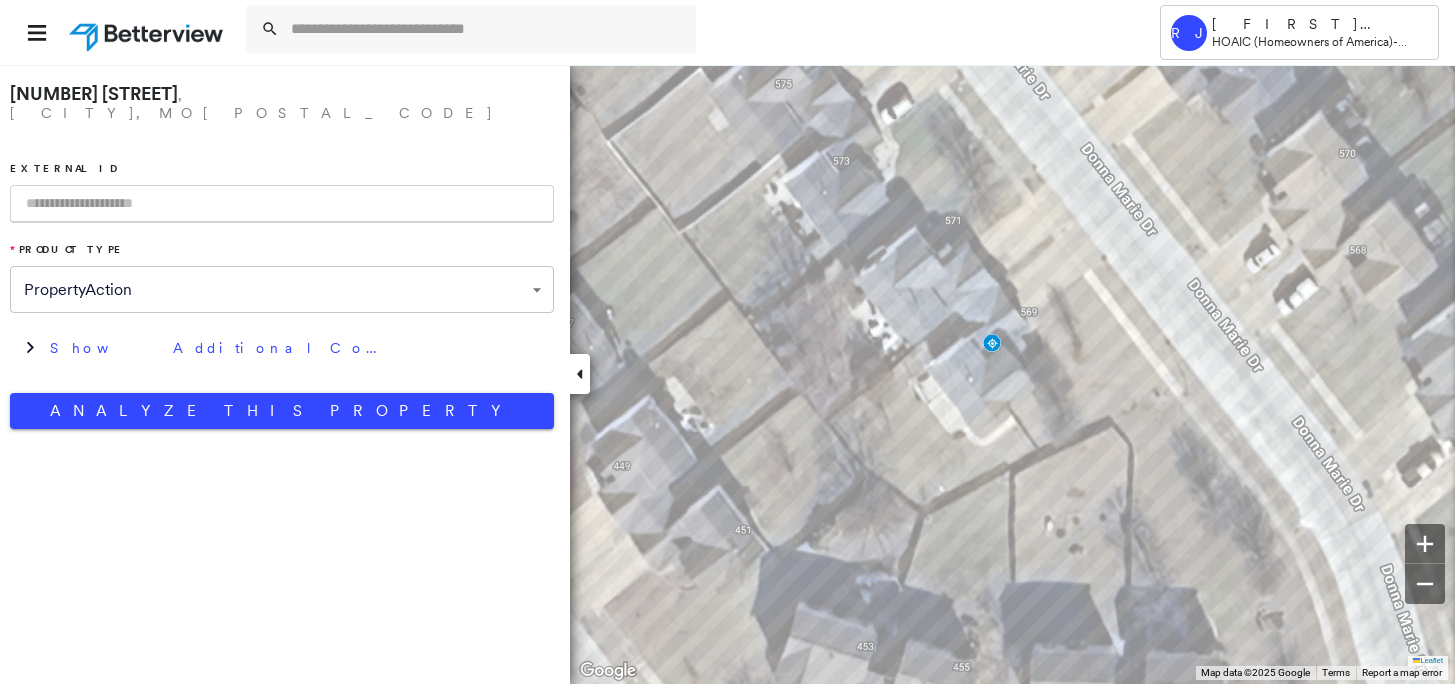 click at bounding box center [282, 204] 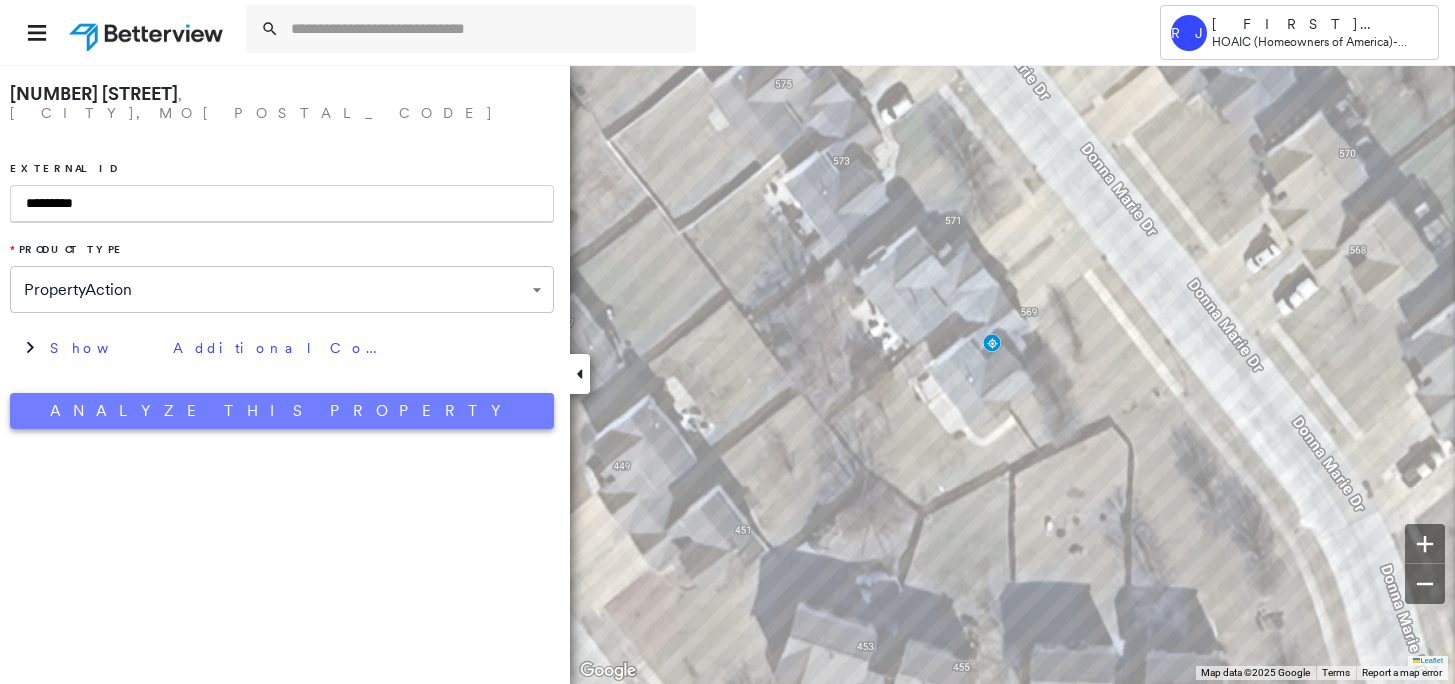 type on "*********" 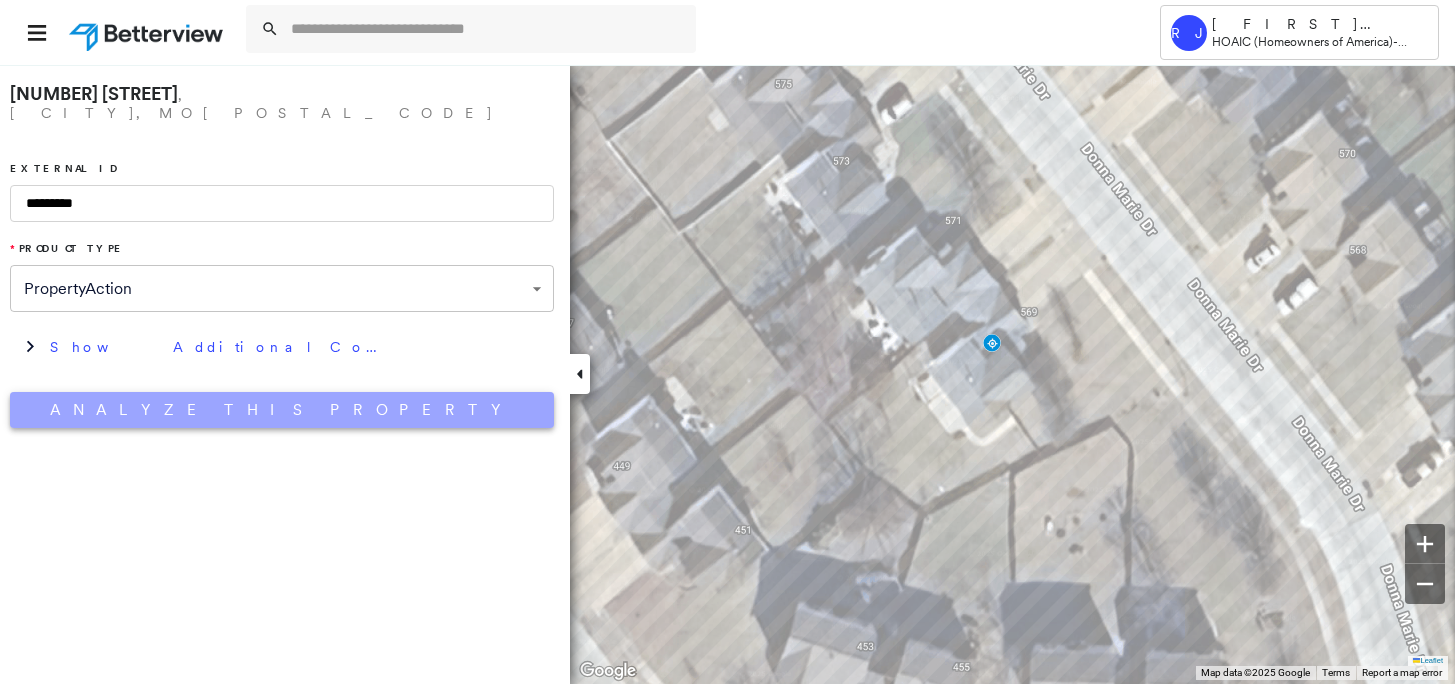 click on "Analyze This Property" at bounding box center (282, 410) 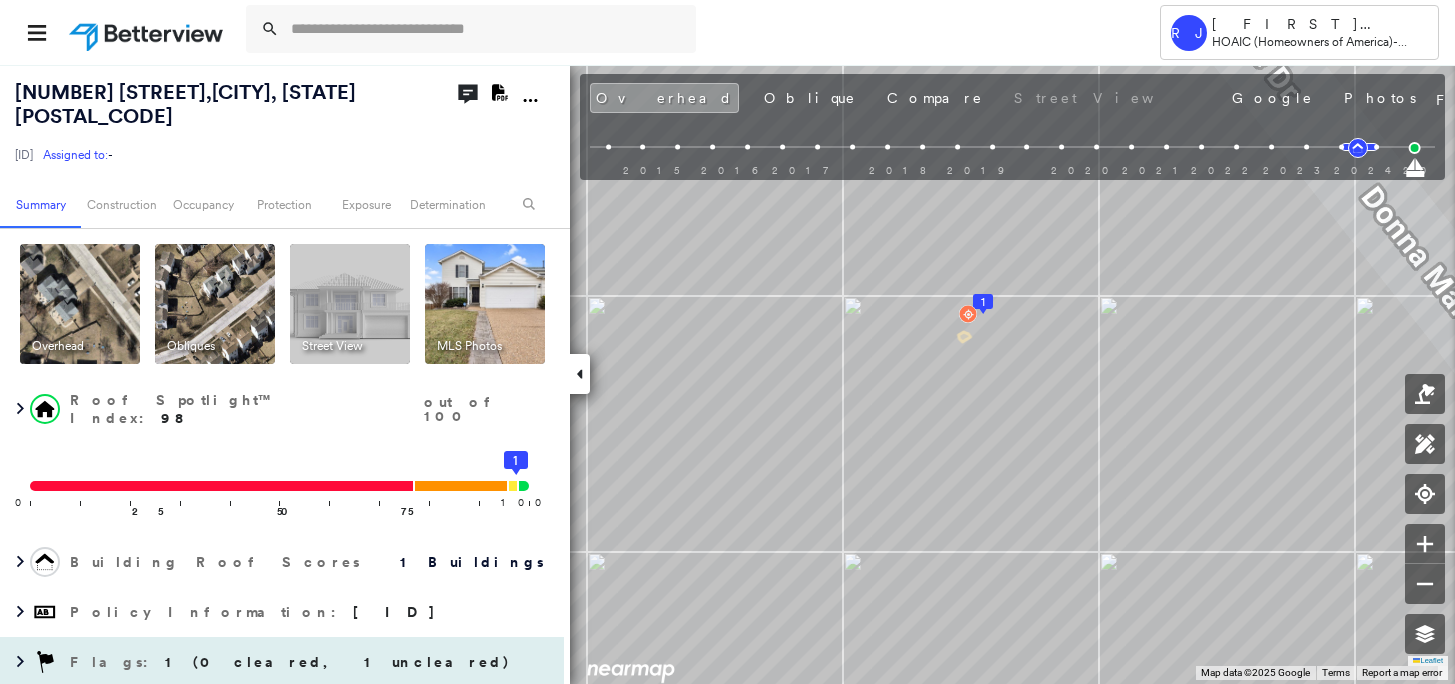 click on "1 (0 cleared, 1 uncleared)" at bounding box center [338, 662] 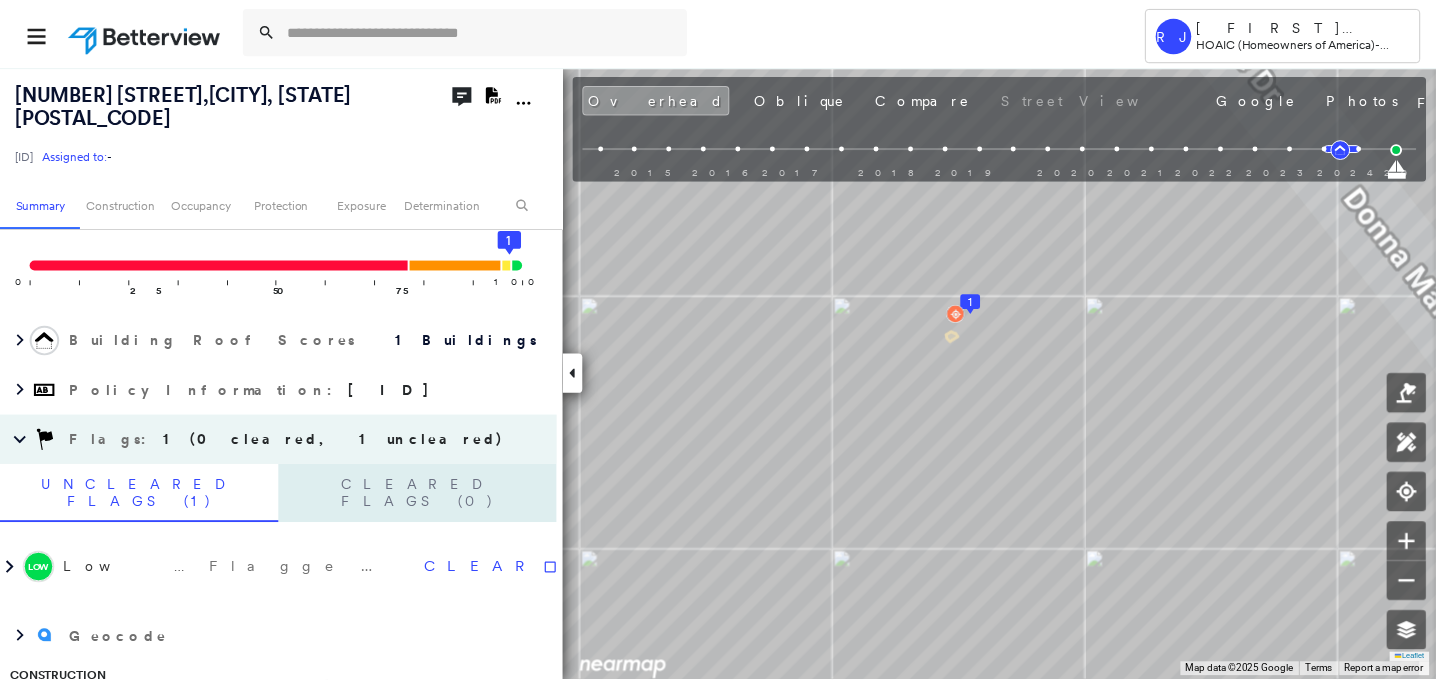 scroll, scrollTop: 229, scrollLeft: 0, axis: vertical 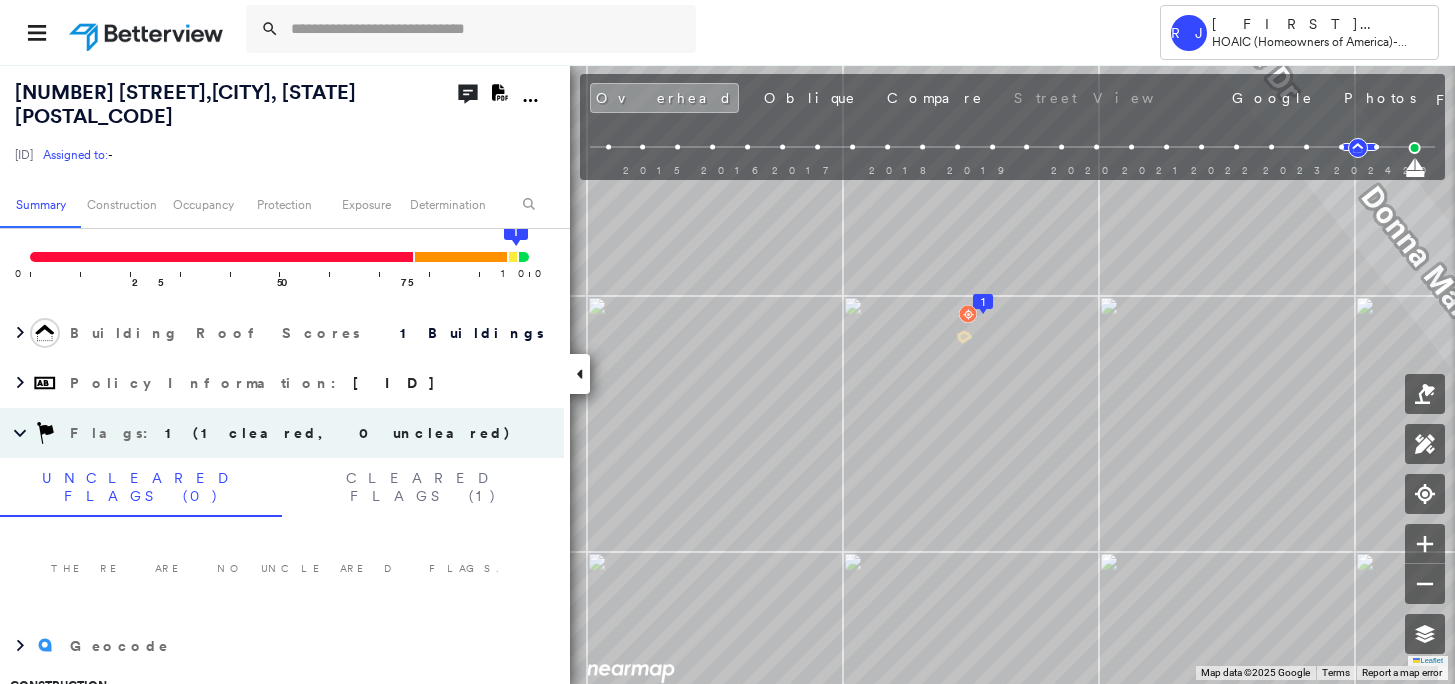 click at bounding box center (148, 32) 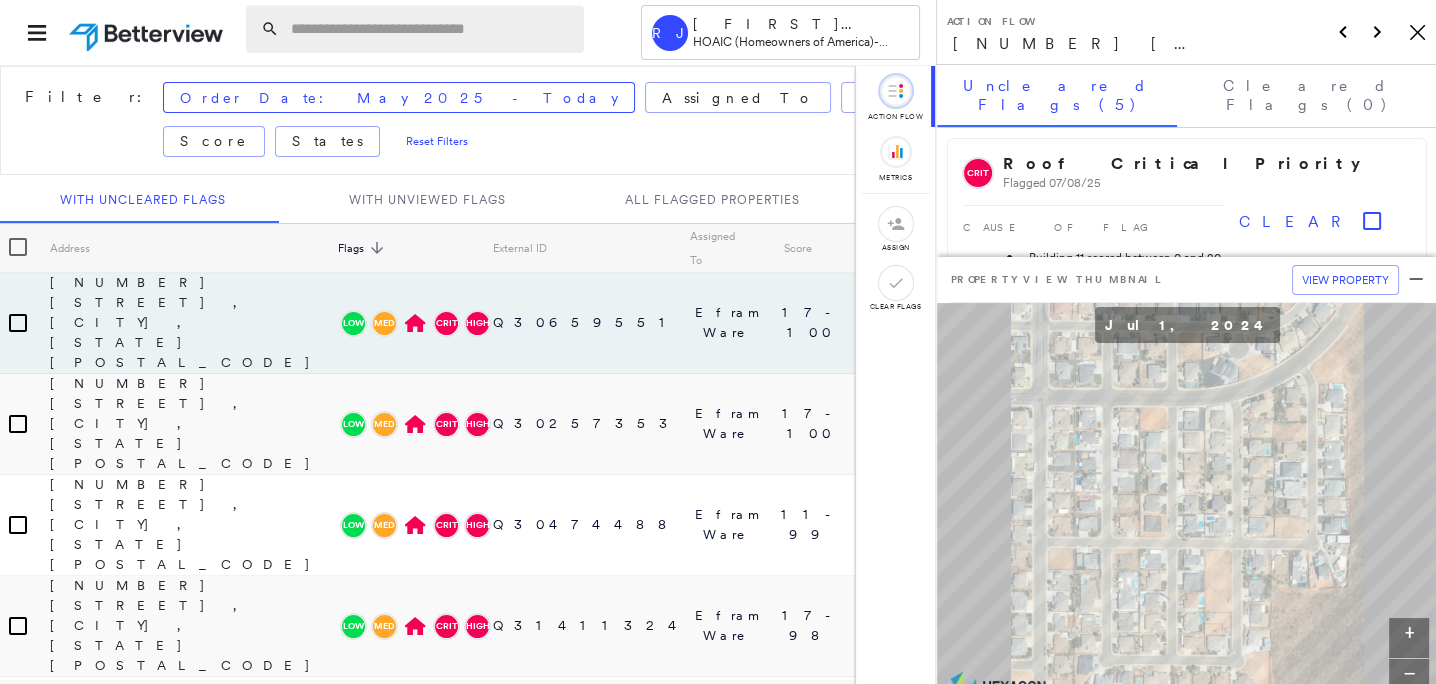 paste on "**********" 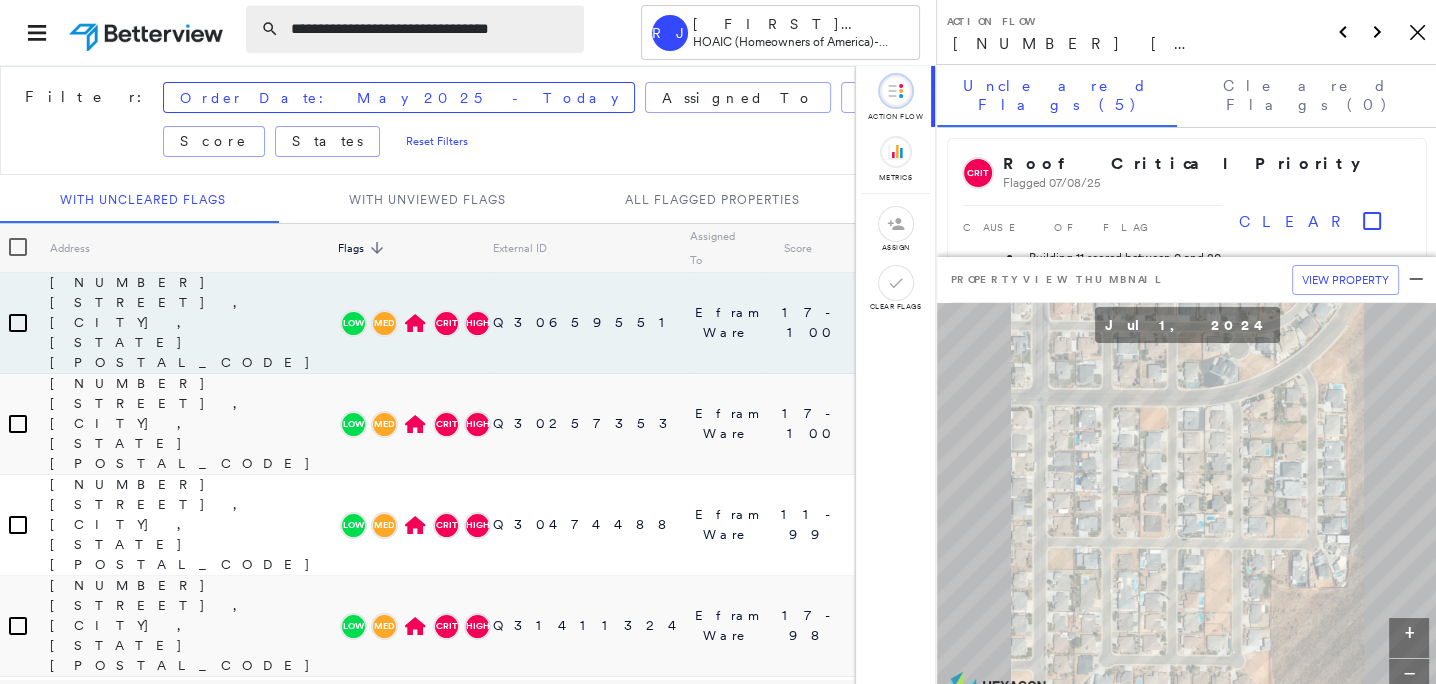 click on "**********" at bounding box center (431, 29) 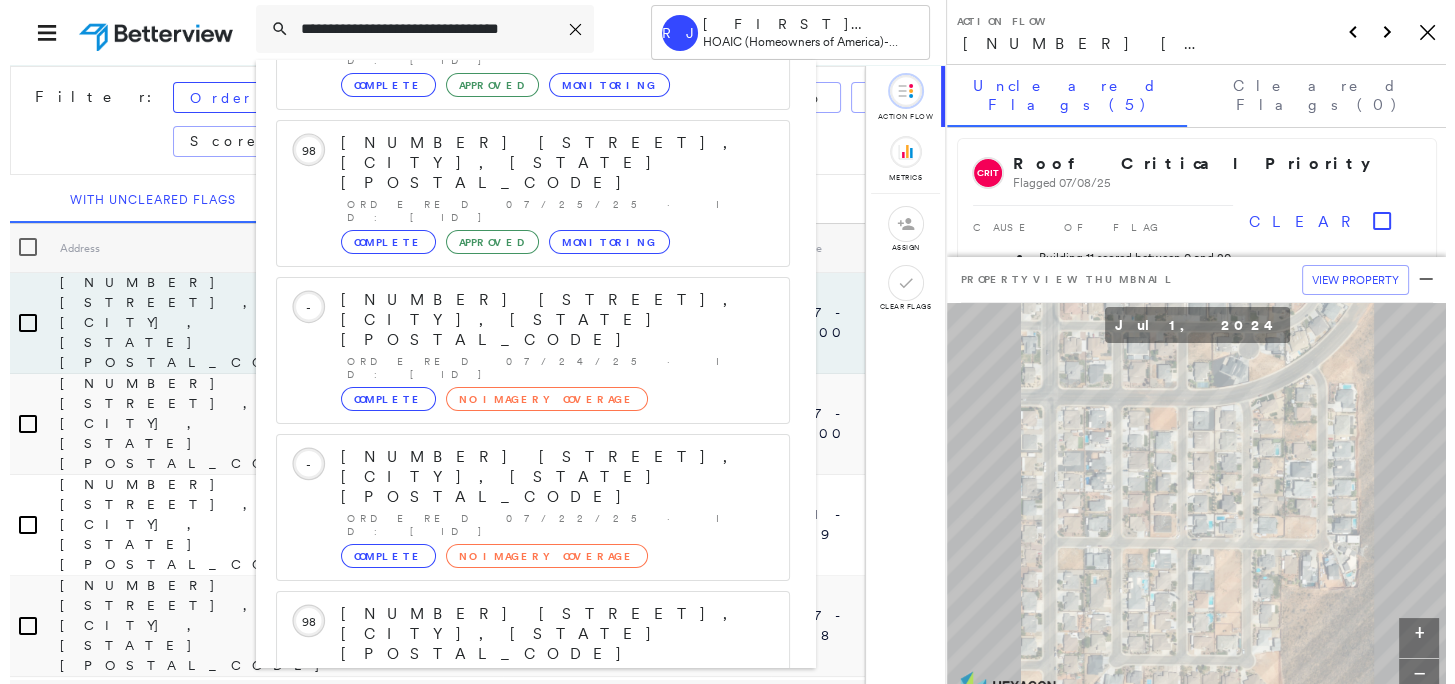 scroll, scrollTop: 208, scrollLeft: 0, axis: vertical 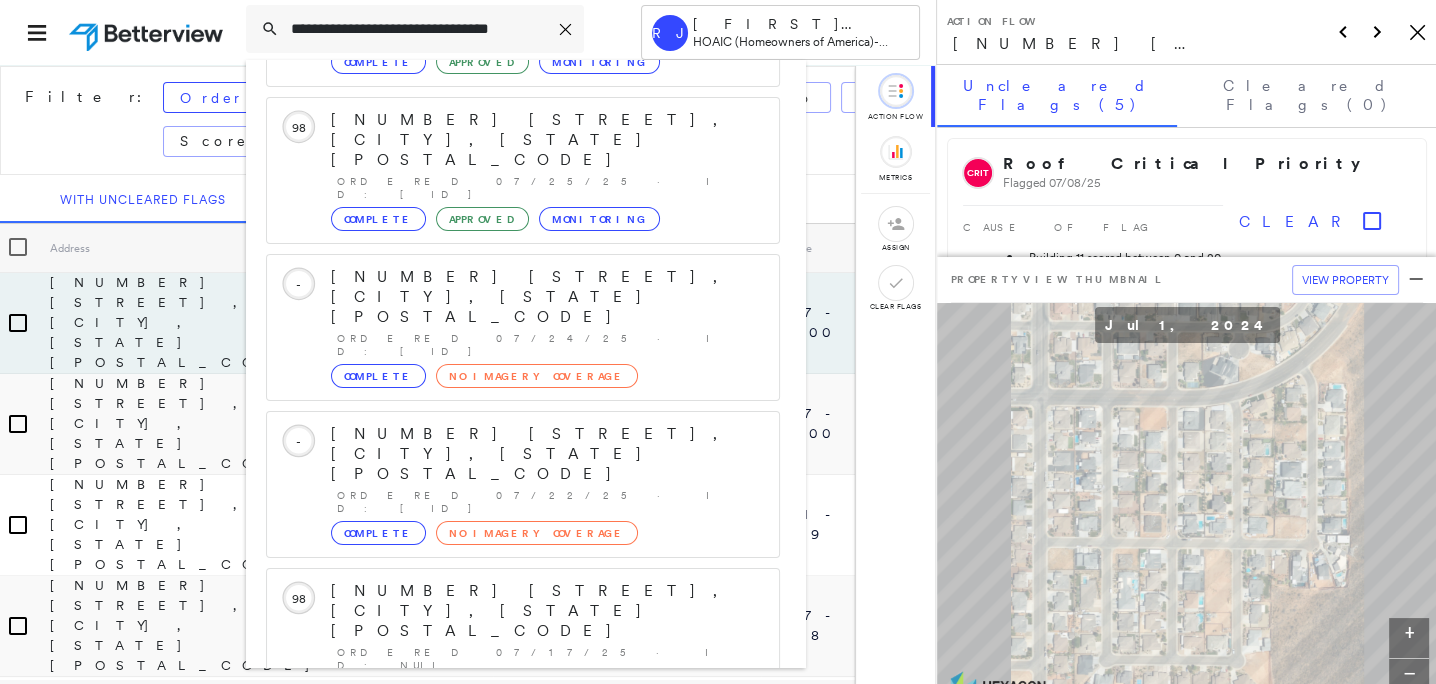 type on "**********" 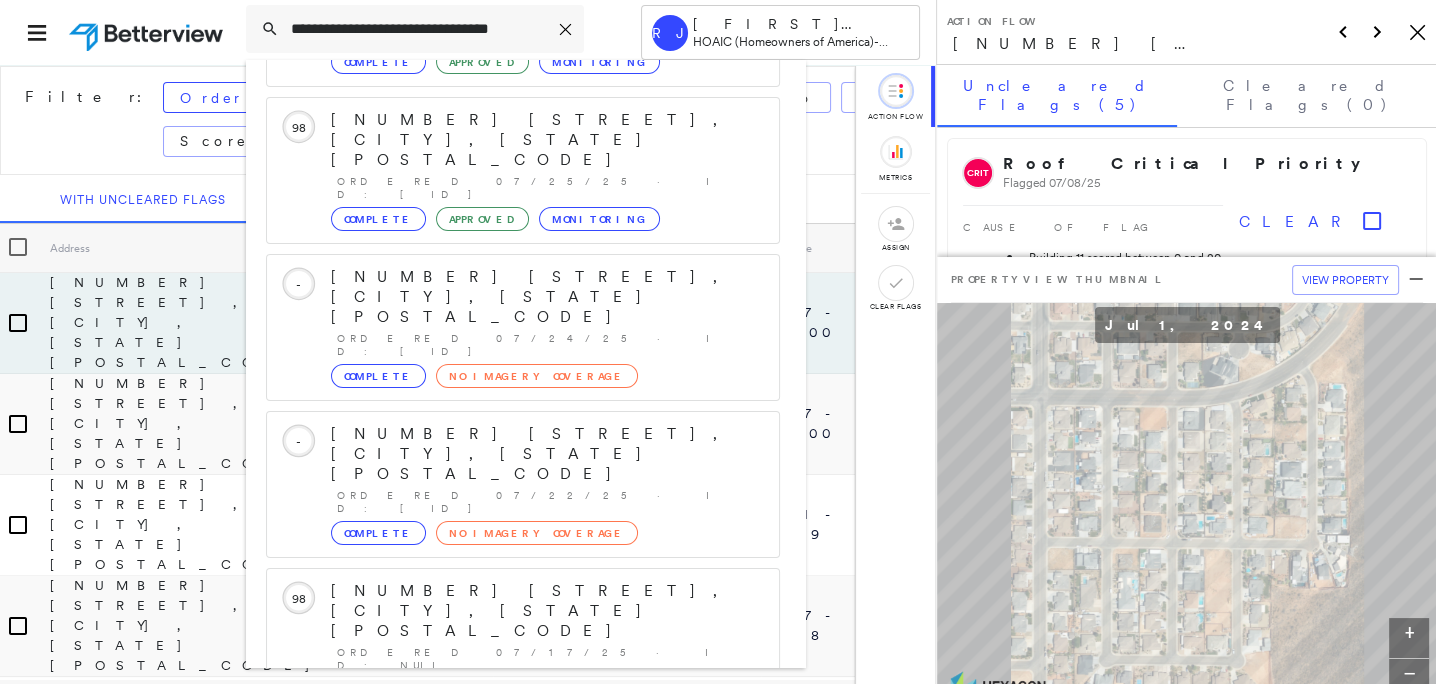 click on "[NUMBER] [STREET], [CITY], [STATE] [POSTAL_CODE] Group Created with Sketch." at bounding box center [523, 903] 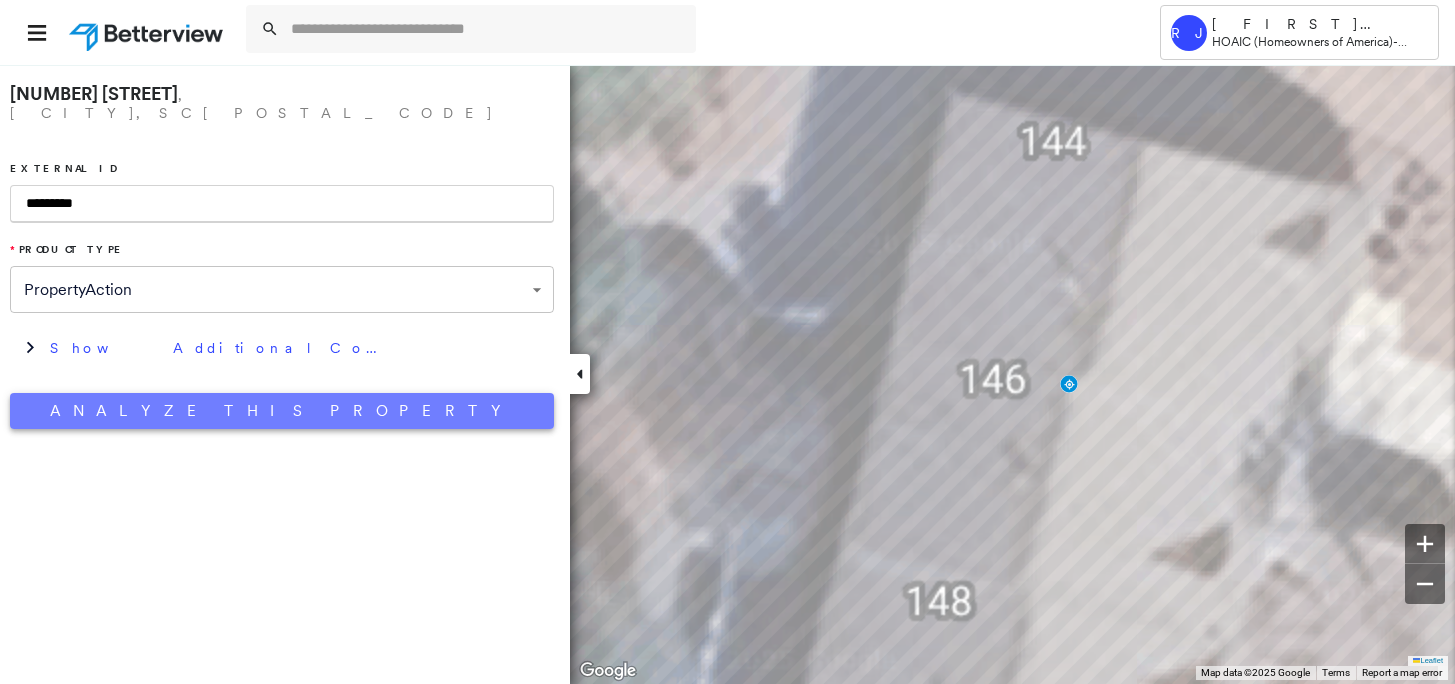 type on "*********" 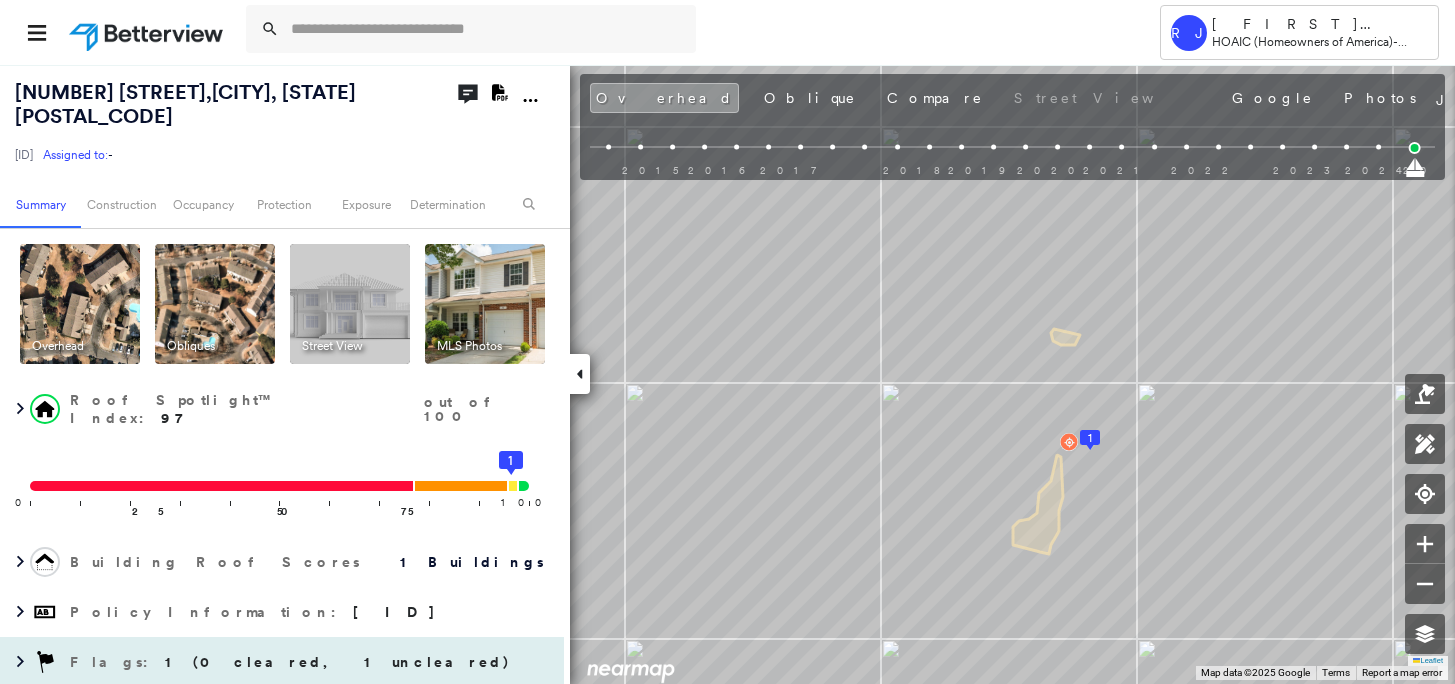 drag, startPoint x: 182, startPoint y: 641, endPoint x: 296, endPoint y: 610, distance: 118.13975 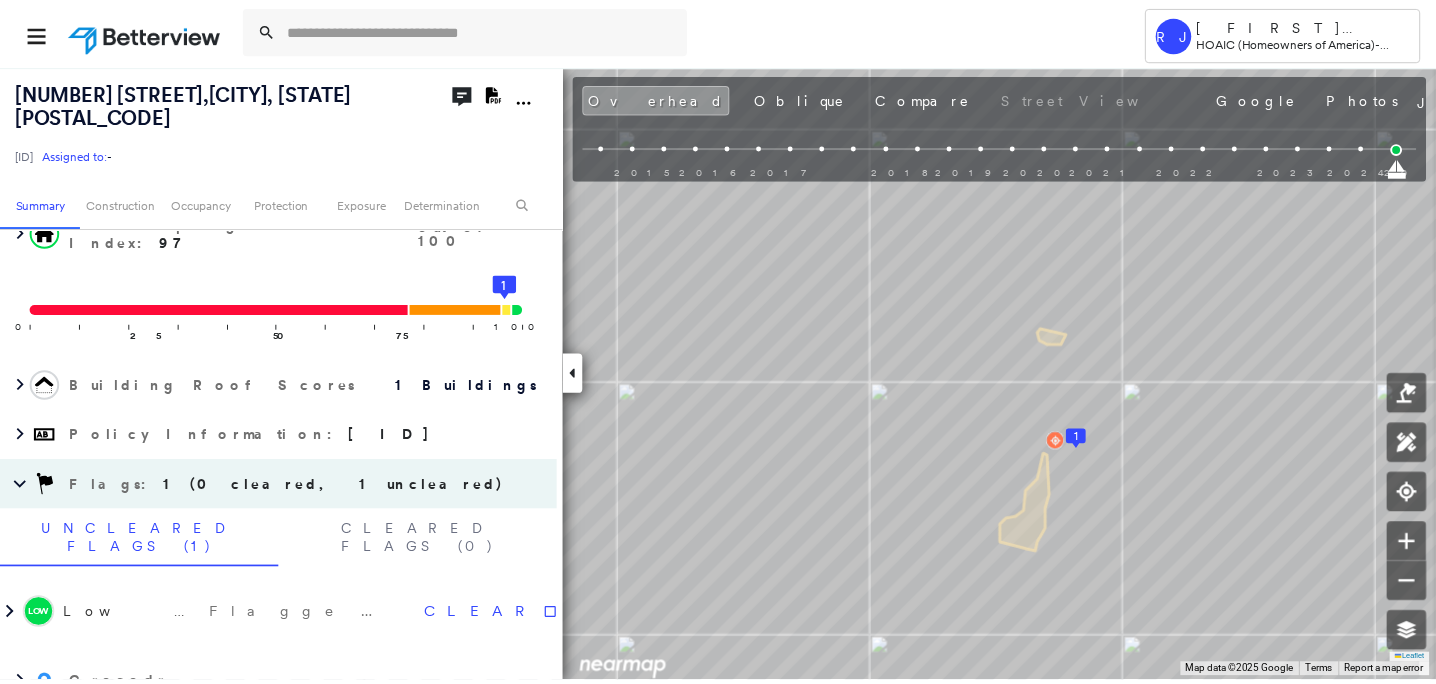 scroll, scrollTop: 255, scrollLeft: 0, axis: vertical 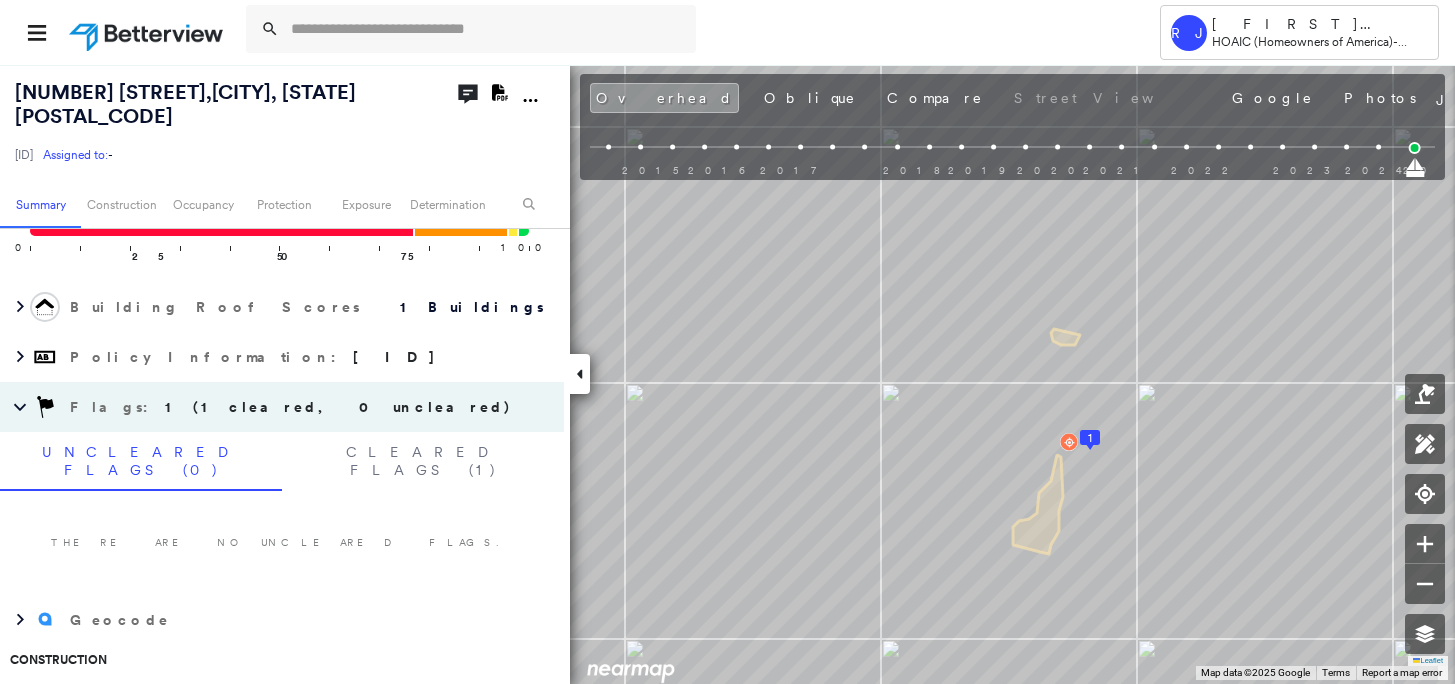 click at bounding box center (148, 32) 